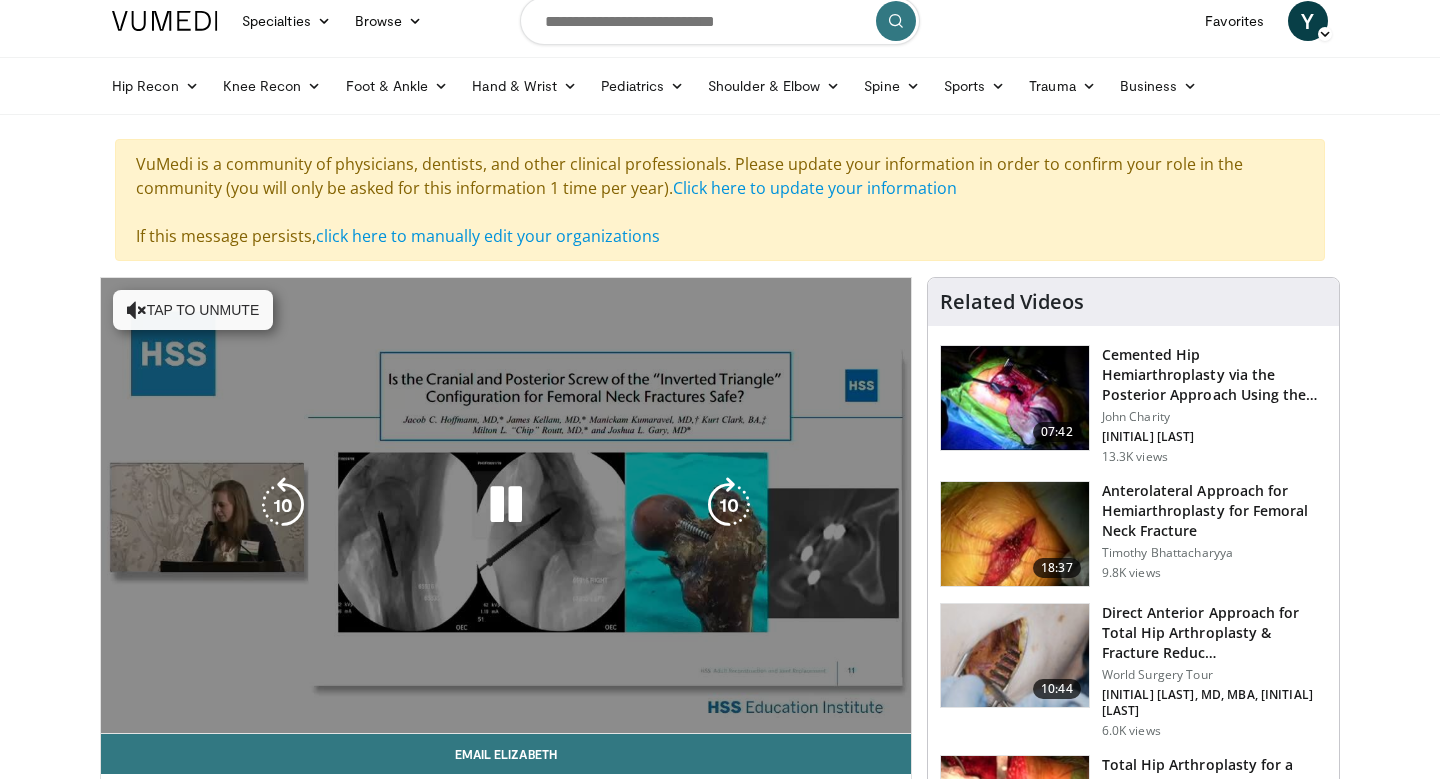 scroll, scrollTop: 0, scrollLeft: 0, axis: both 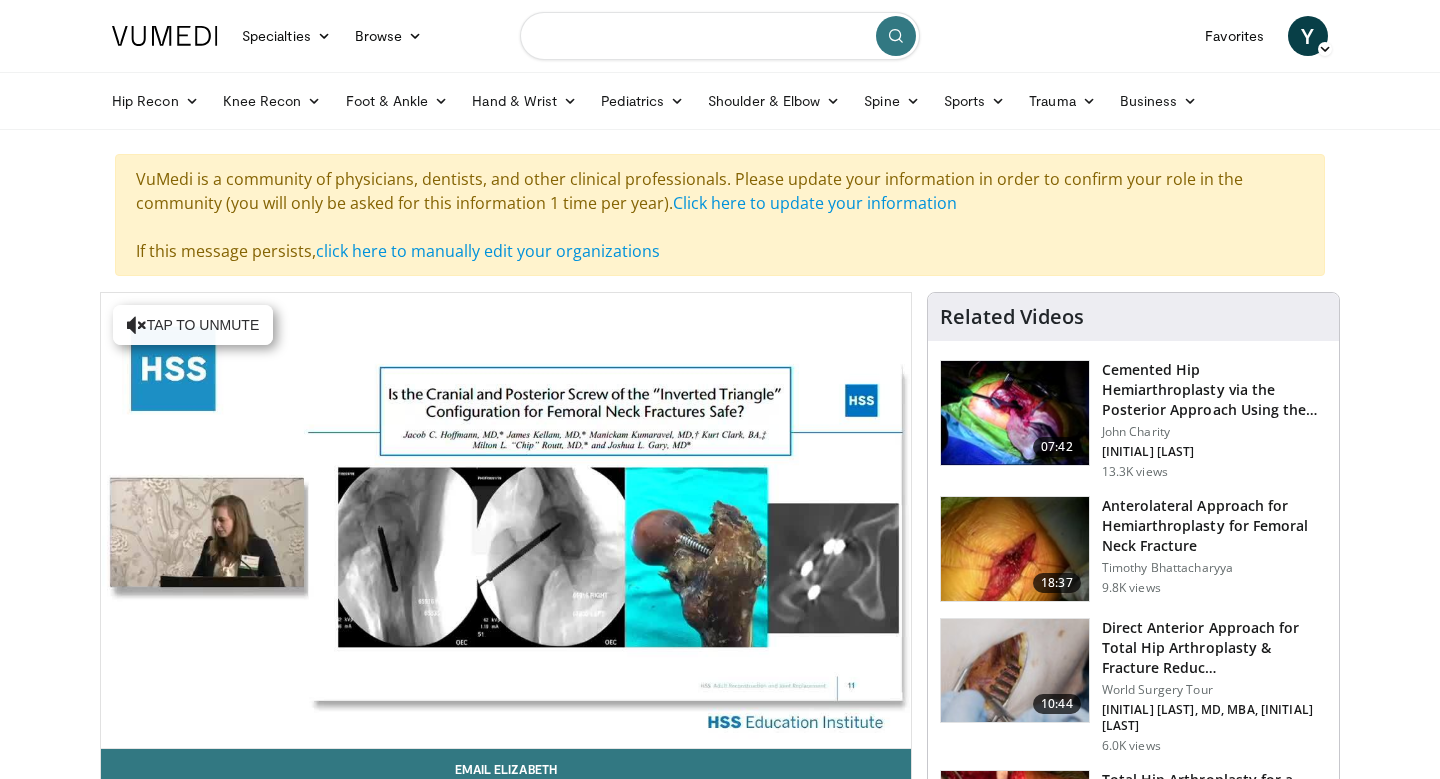 click at bounding box center (720, 36) 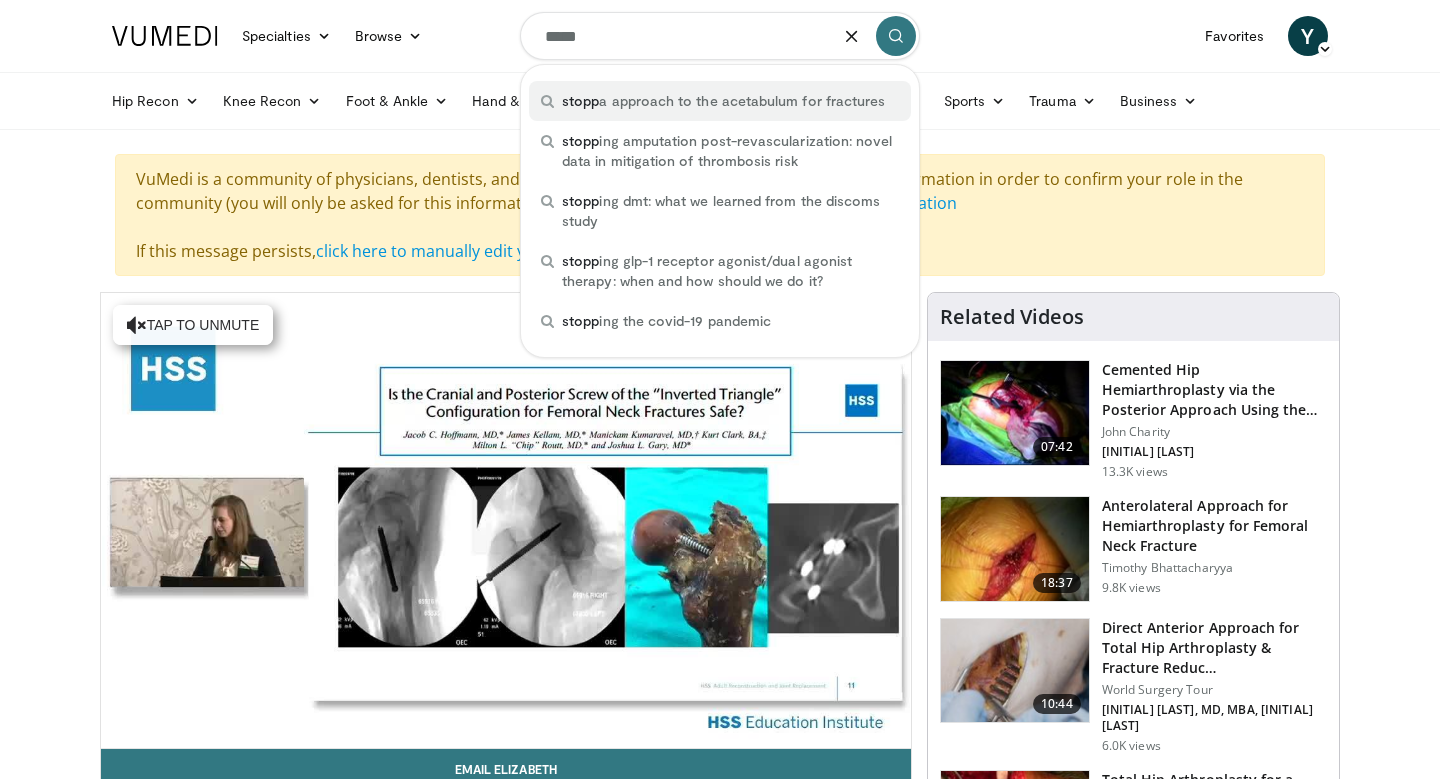 click on "stopp a approach to the acetabulum for fractures" at bounding box center [723, 101] 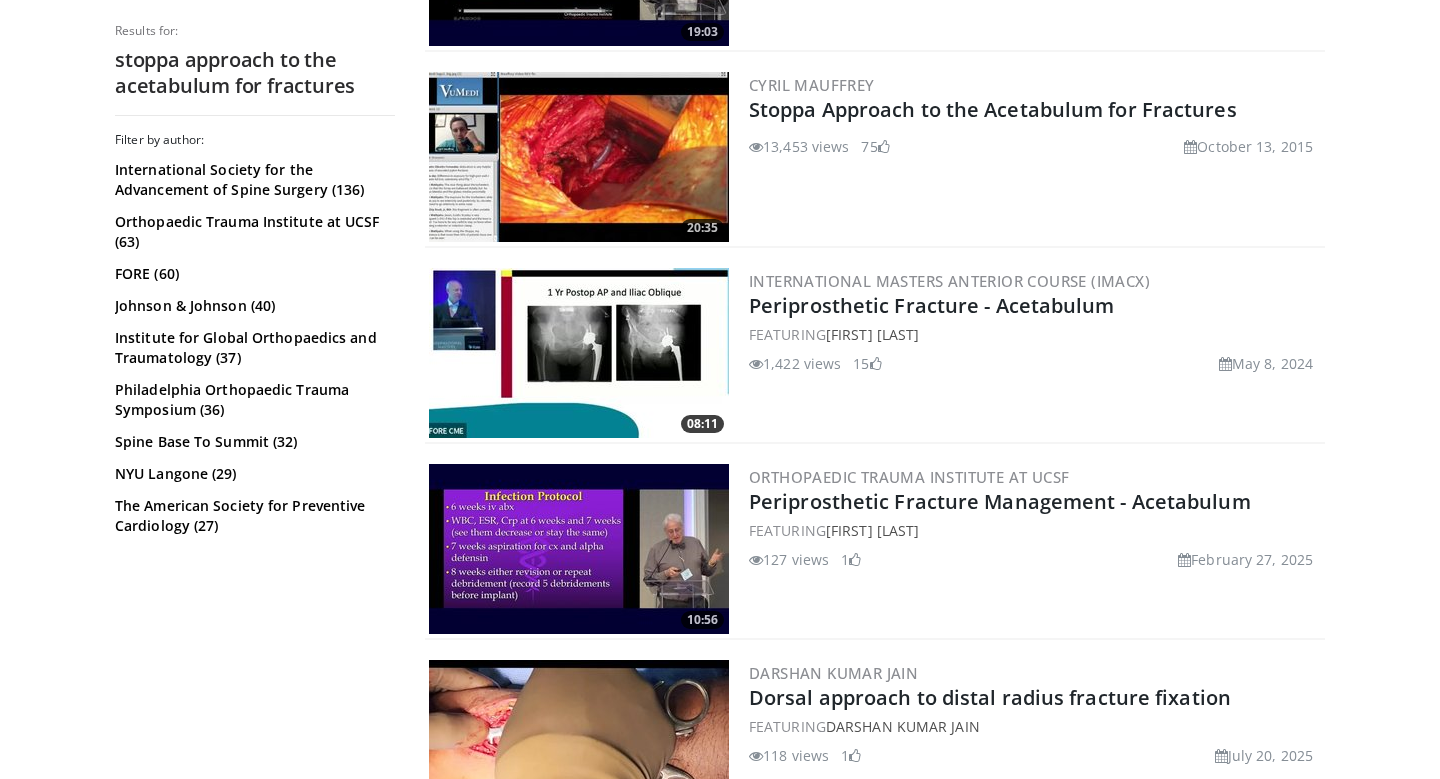 scroll, scrollTop: 755, scrollLeft: 0, axis: vertical 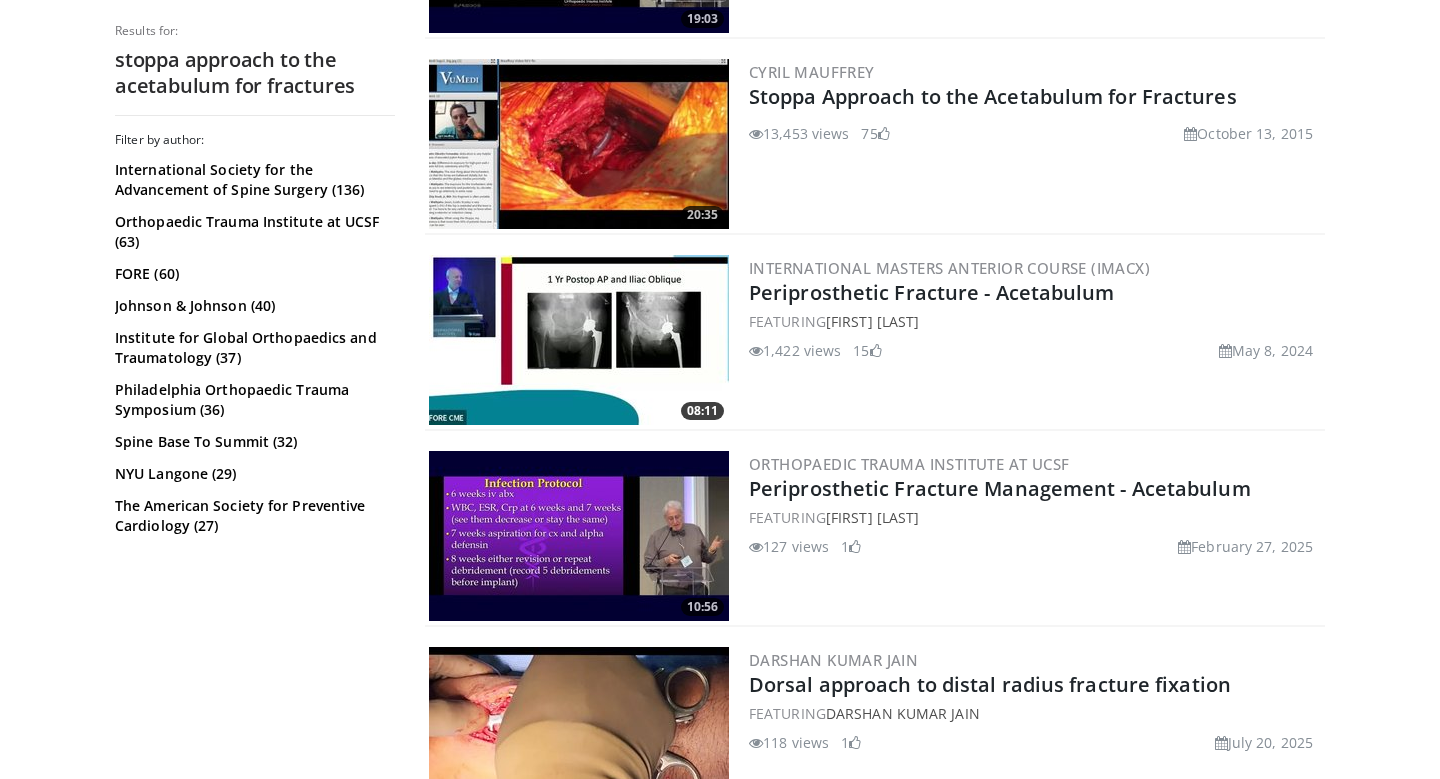 click at bounding box center [579, 144] 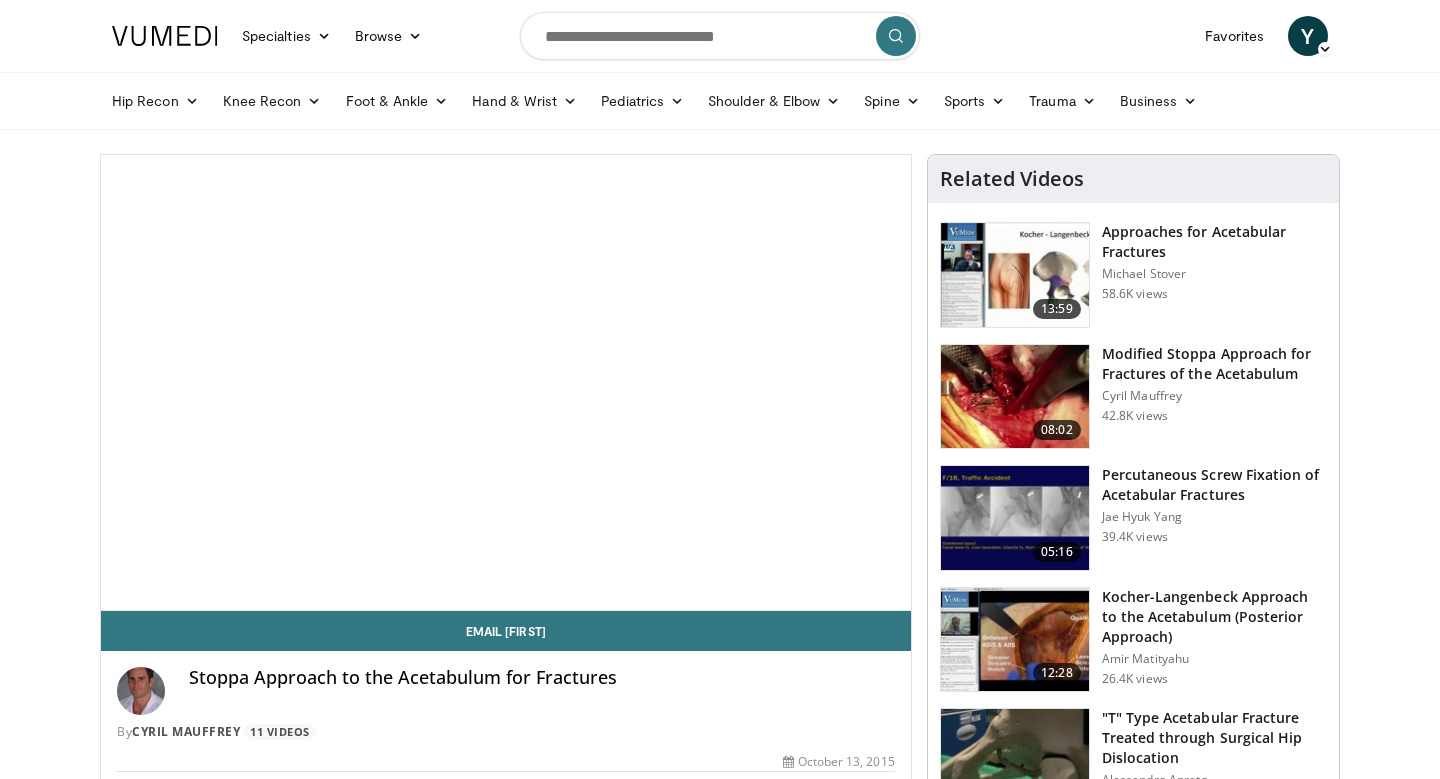 scroll, scrollTop: 0, scrollLeft: 0, axis: both 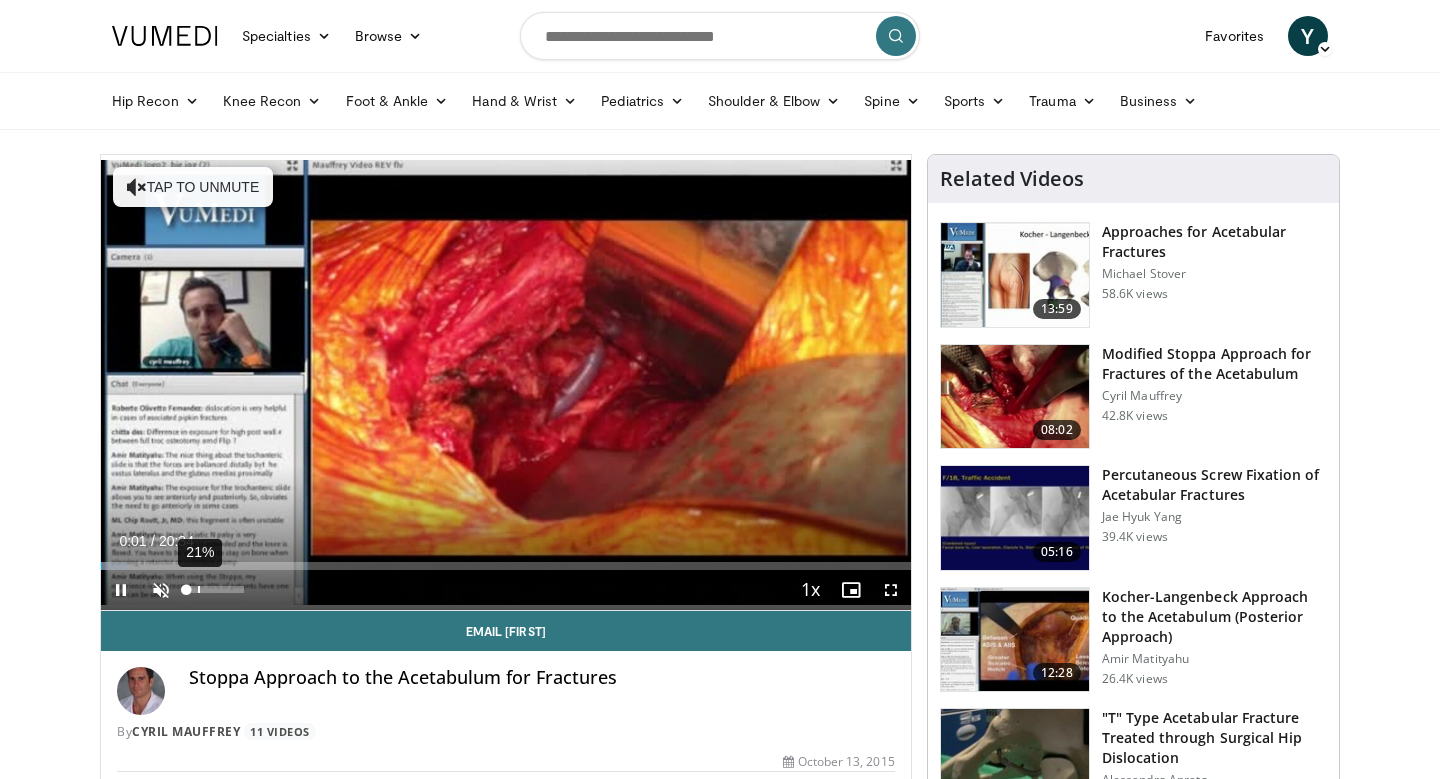click on "21%" at bounding box center (215, 590) 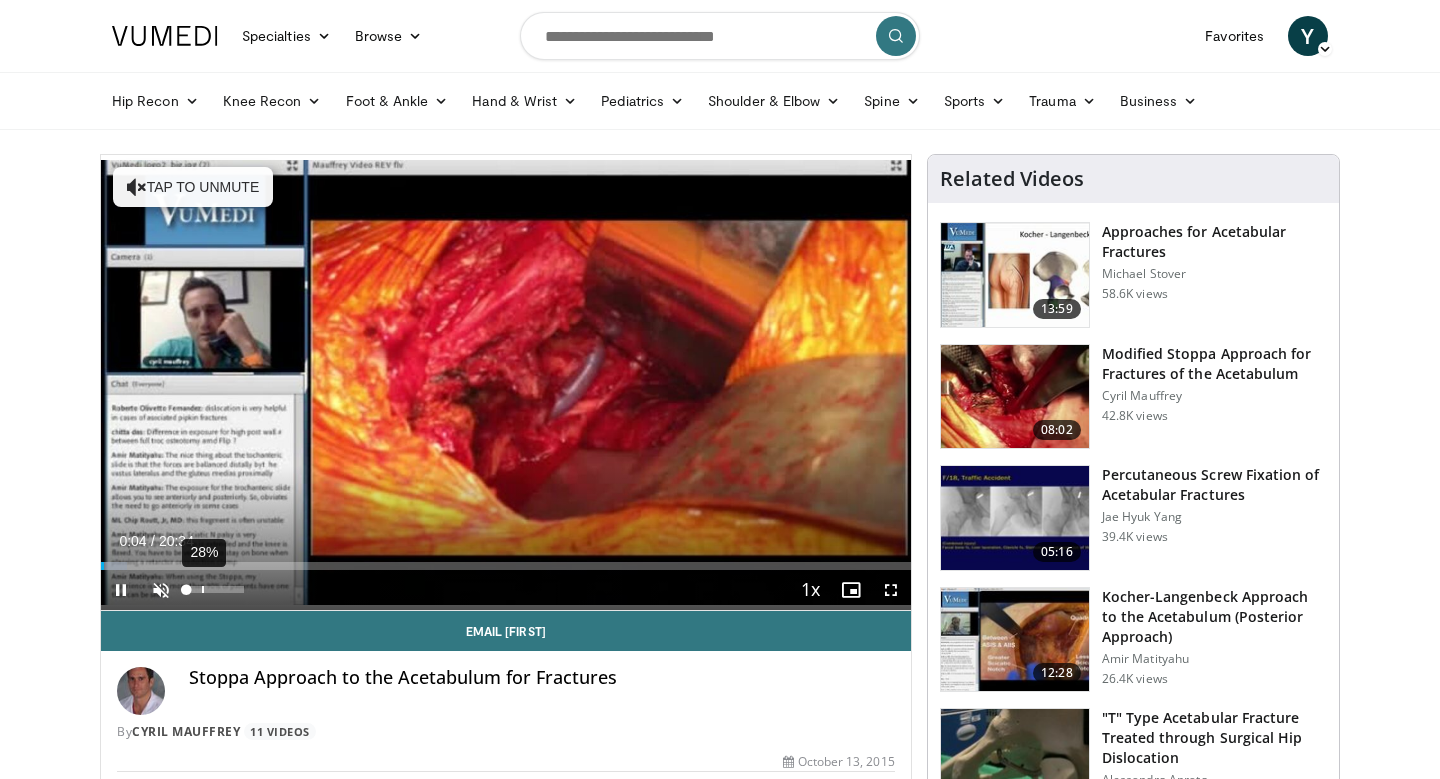 click on "28%" at bounding box center [214, 589] 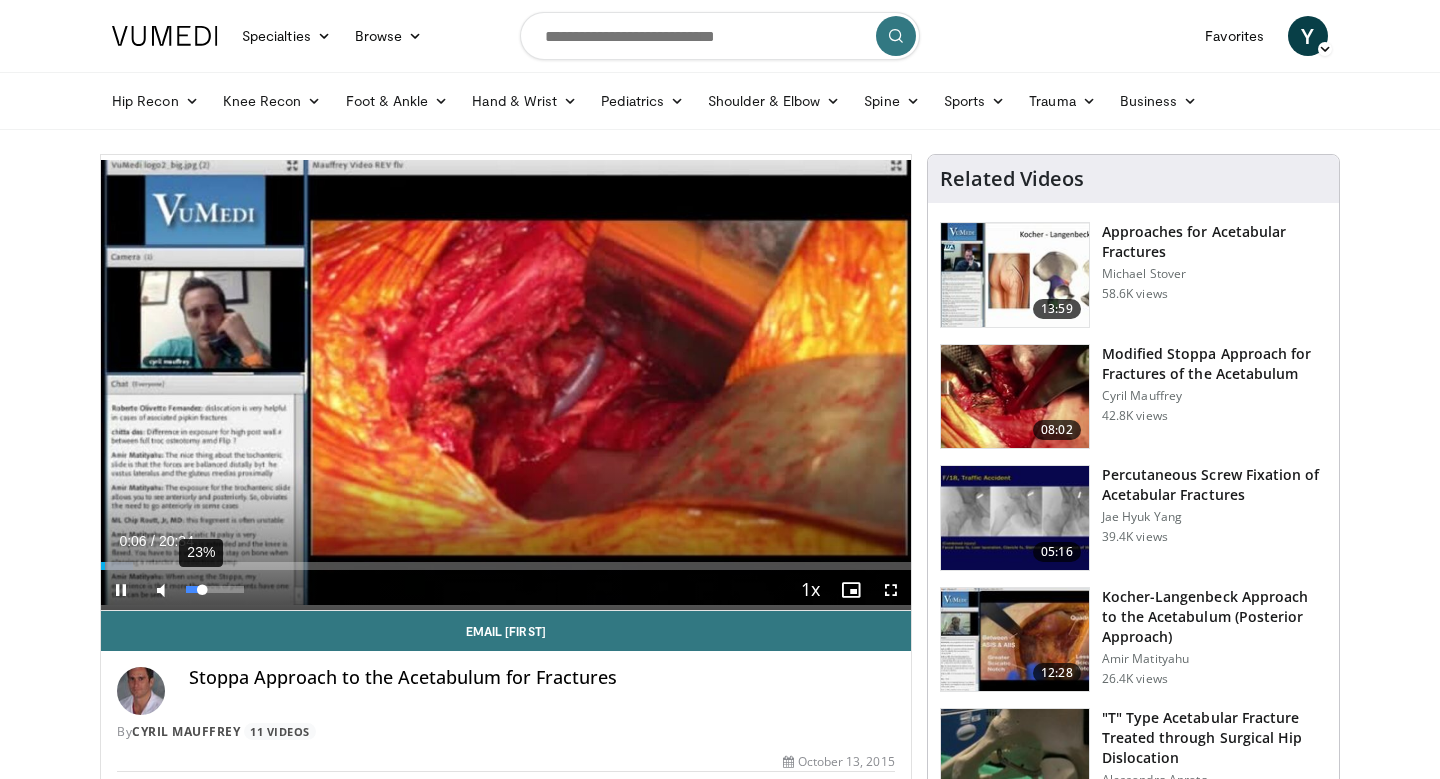 click at bounding box center [194, 589] 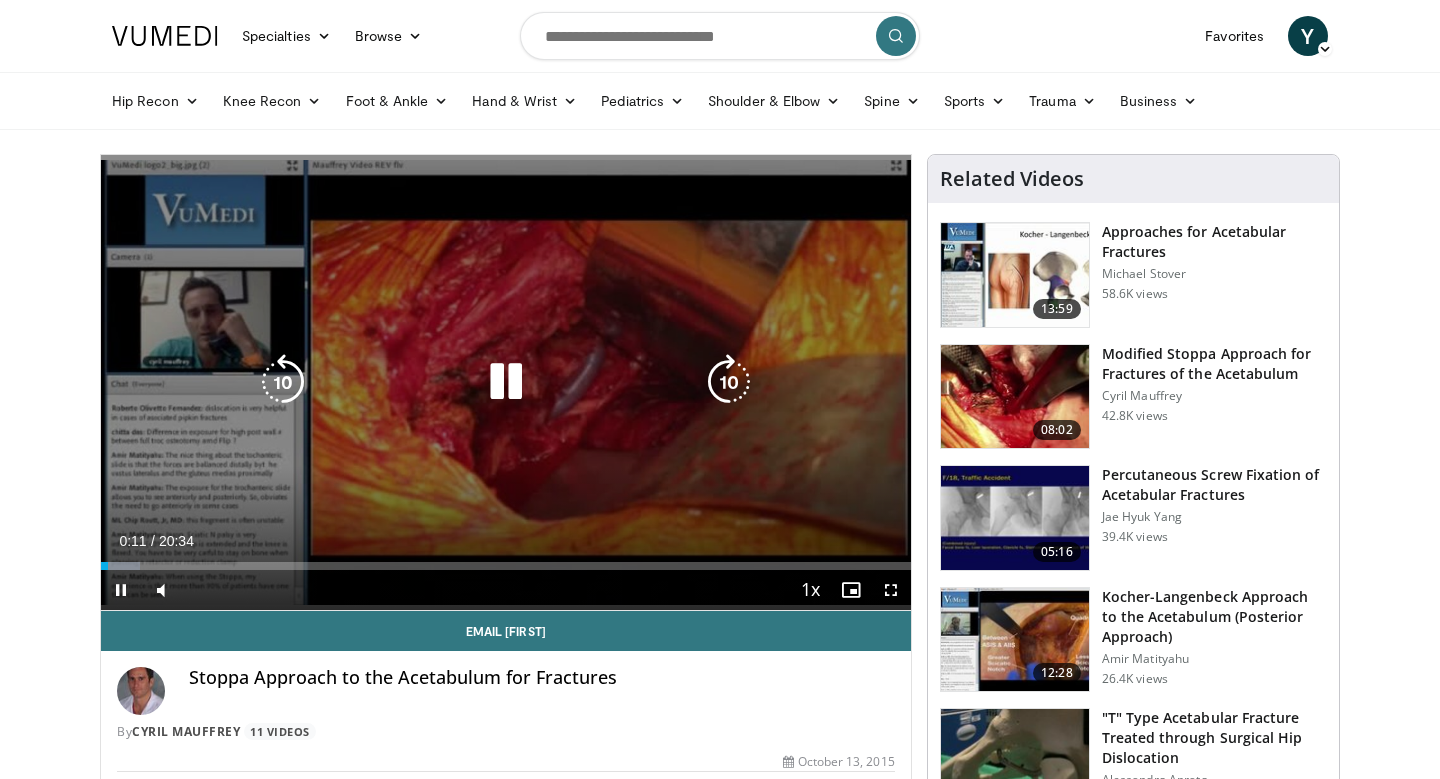 click at bounding box center (506, 382) 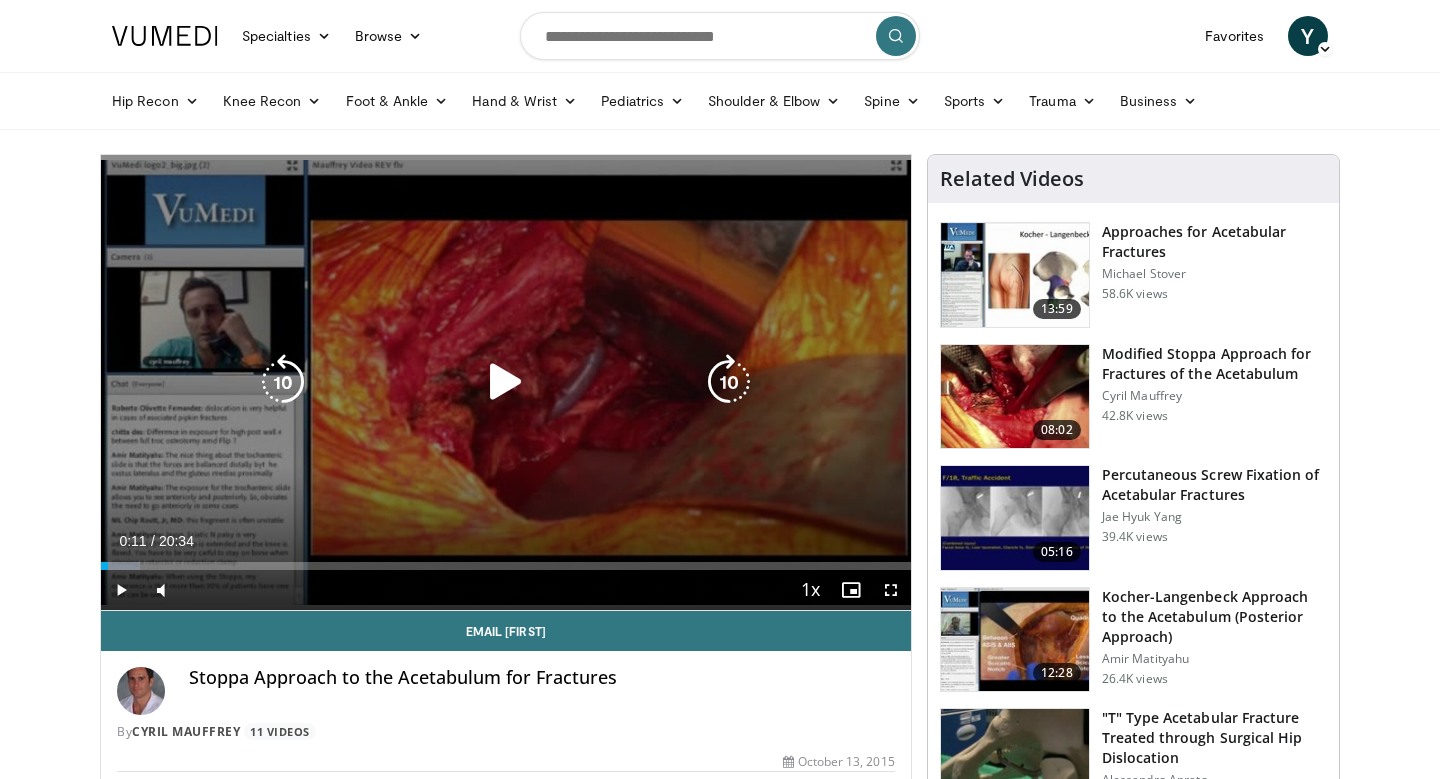 click at bounding box center [506, 382] 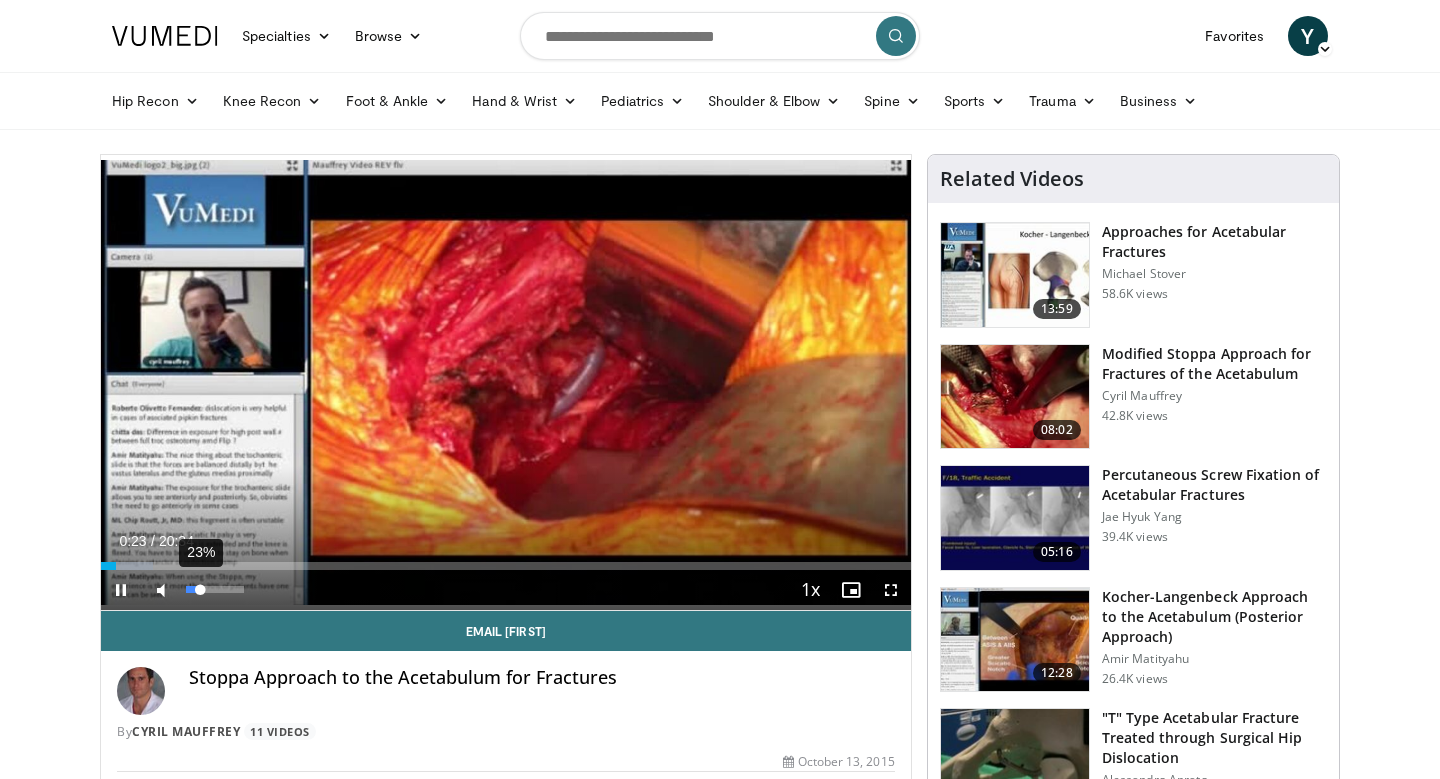 click at bounding box center [193, 589] 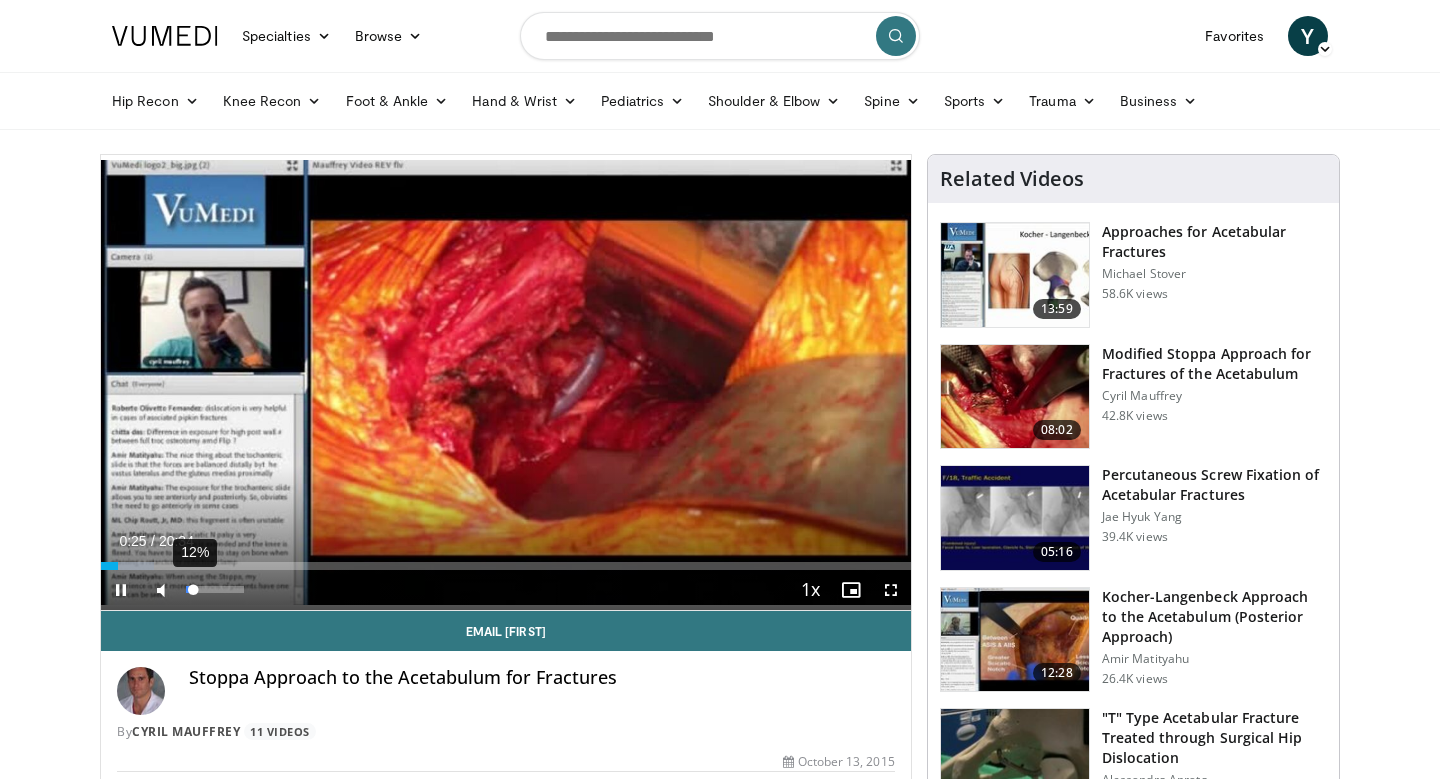 click at bounding box center [189, 589] 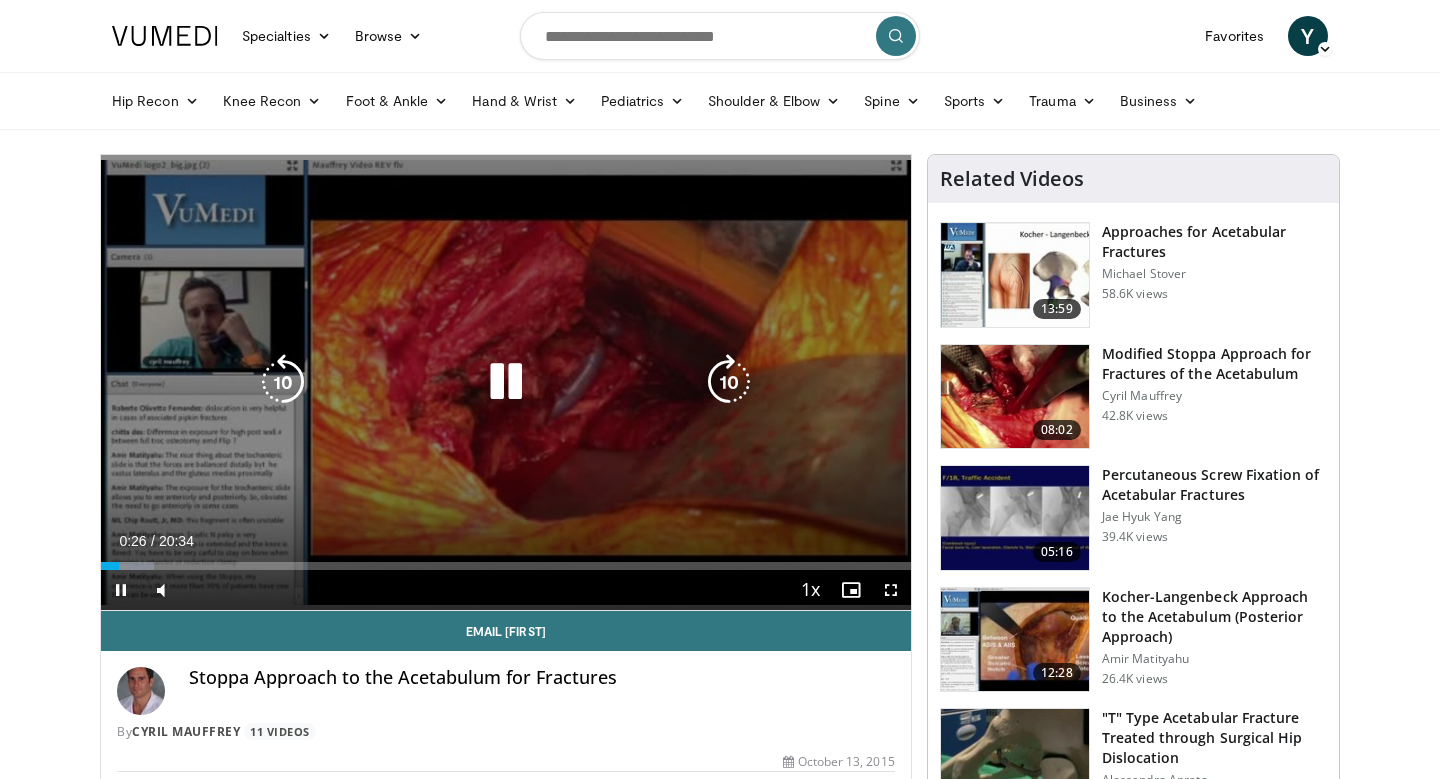 click at bounding box center [506, 382] 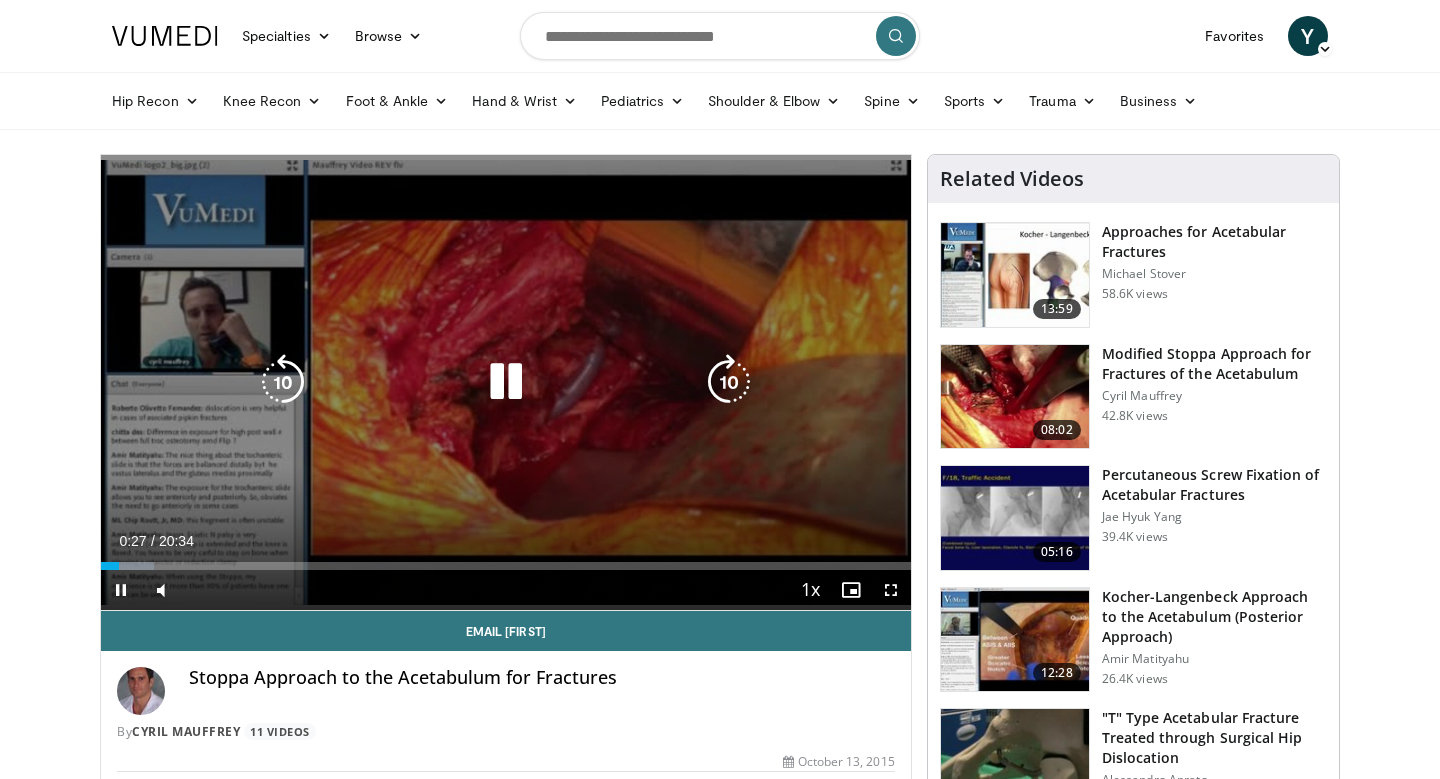 click at bounding box center (506, 382) 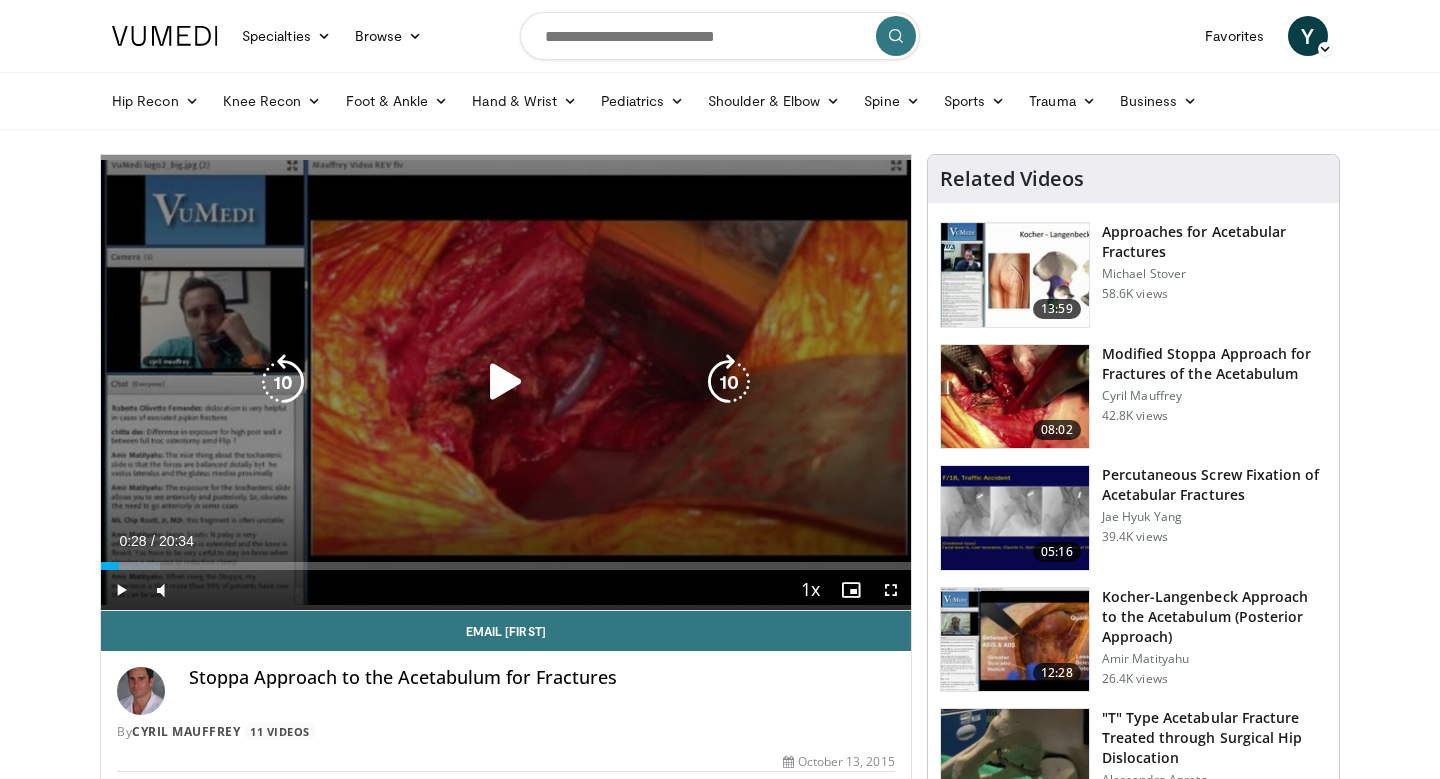 click at bounding box center [506, 382] 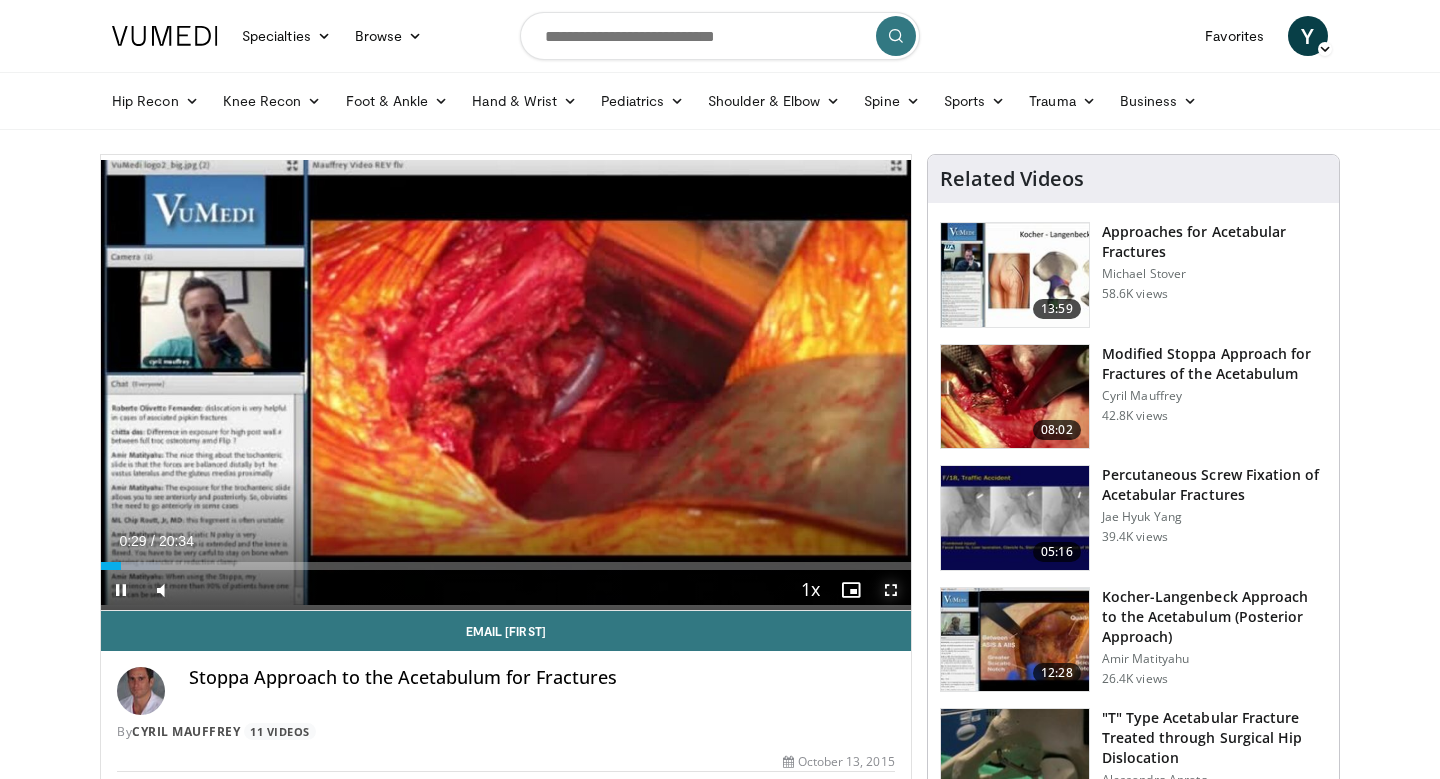 click at bounding box center [891, 590] 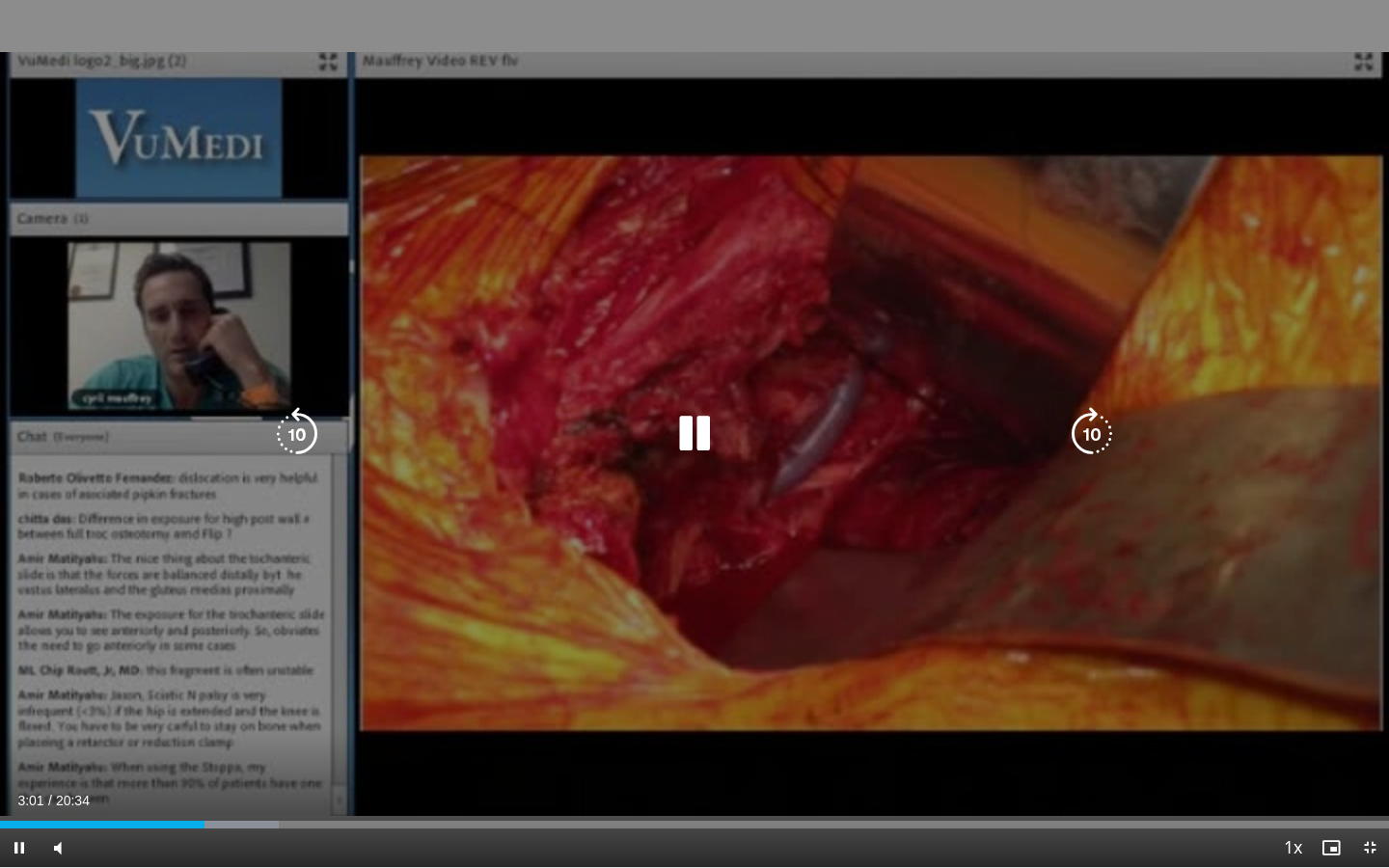 click at bounding box center [1092, 434] 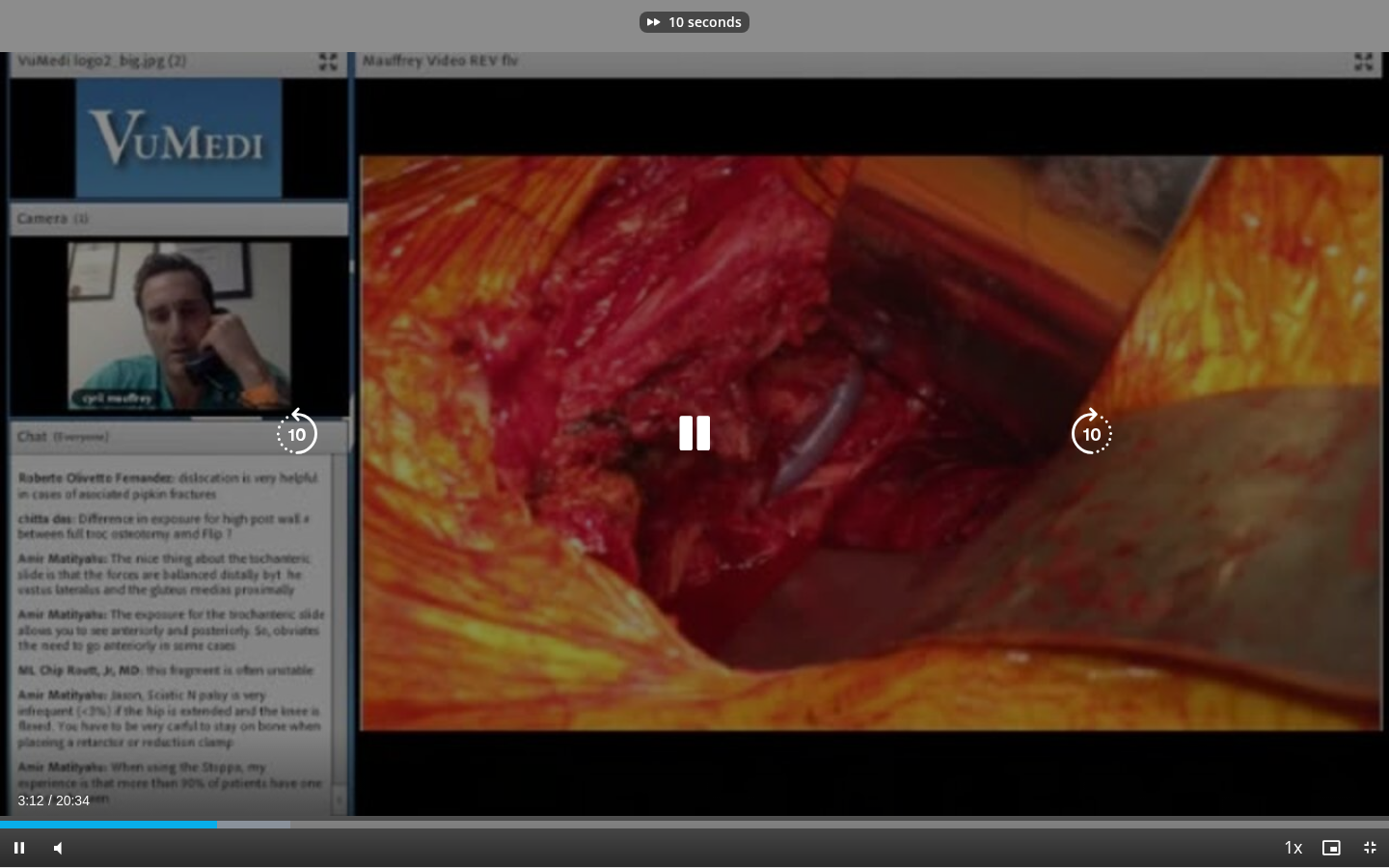 click at bounding box center [1092, 434] 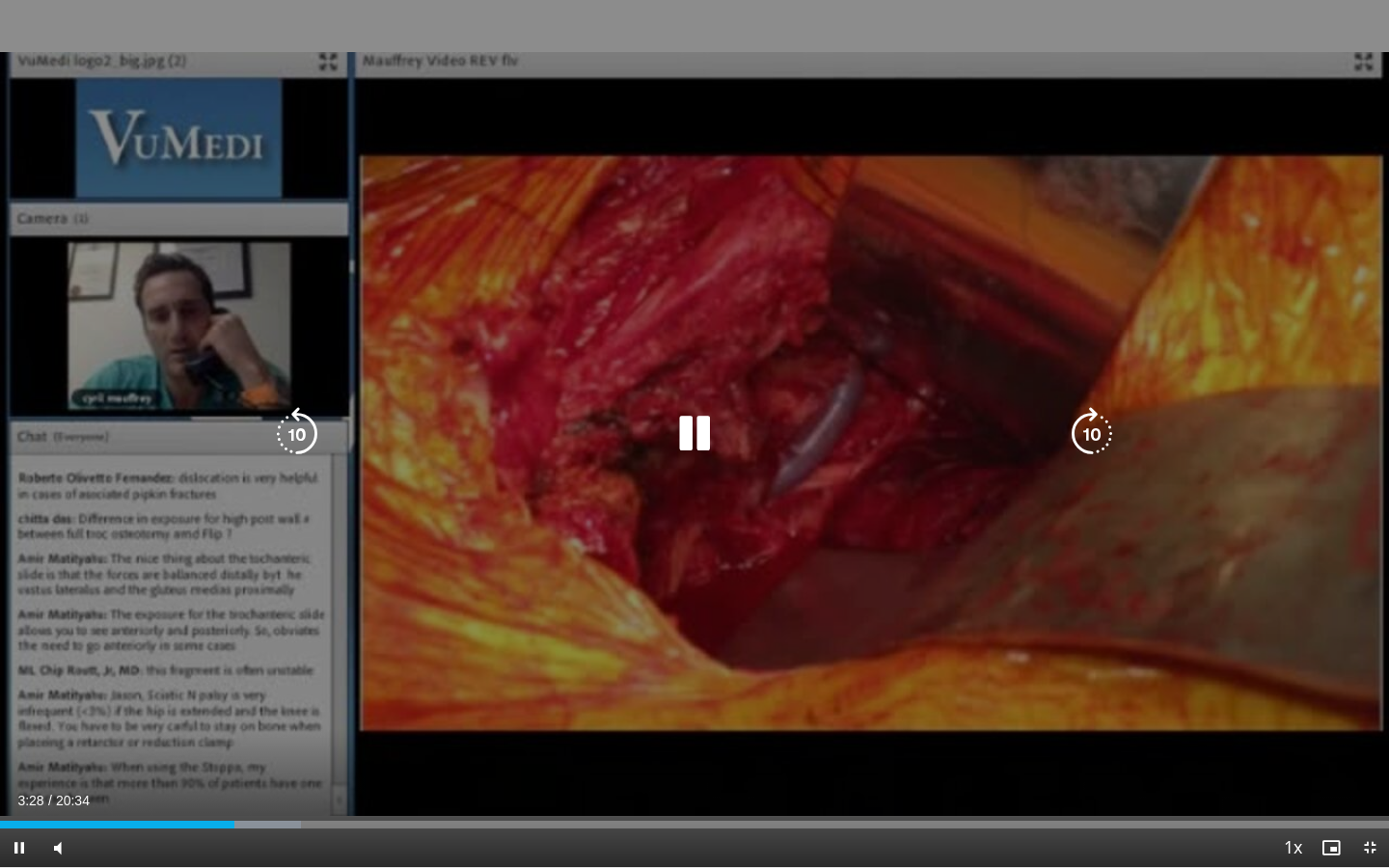 click at bounding box center [1092, 434] 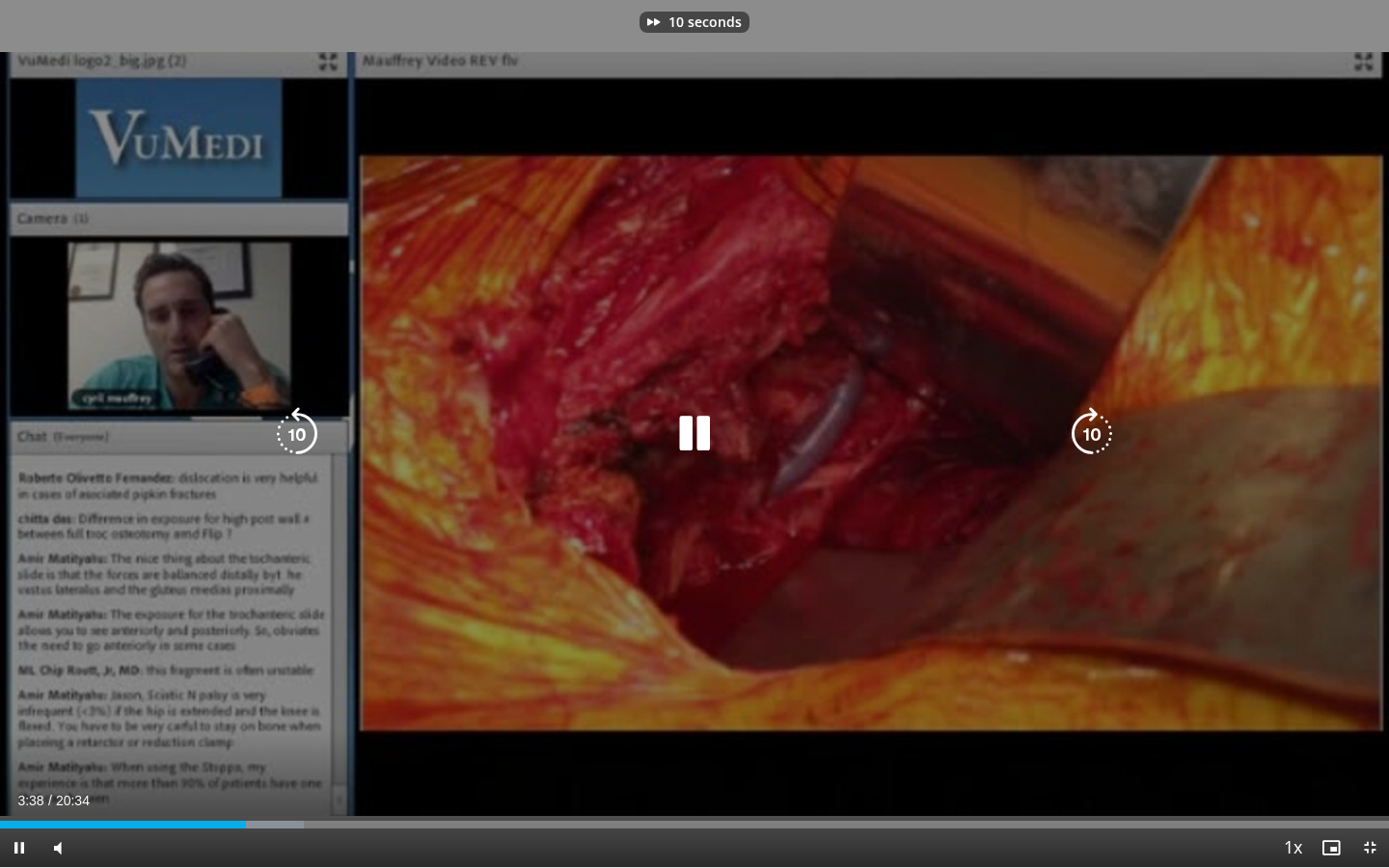click at bounding box center [1092, 434] 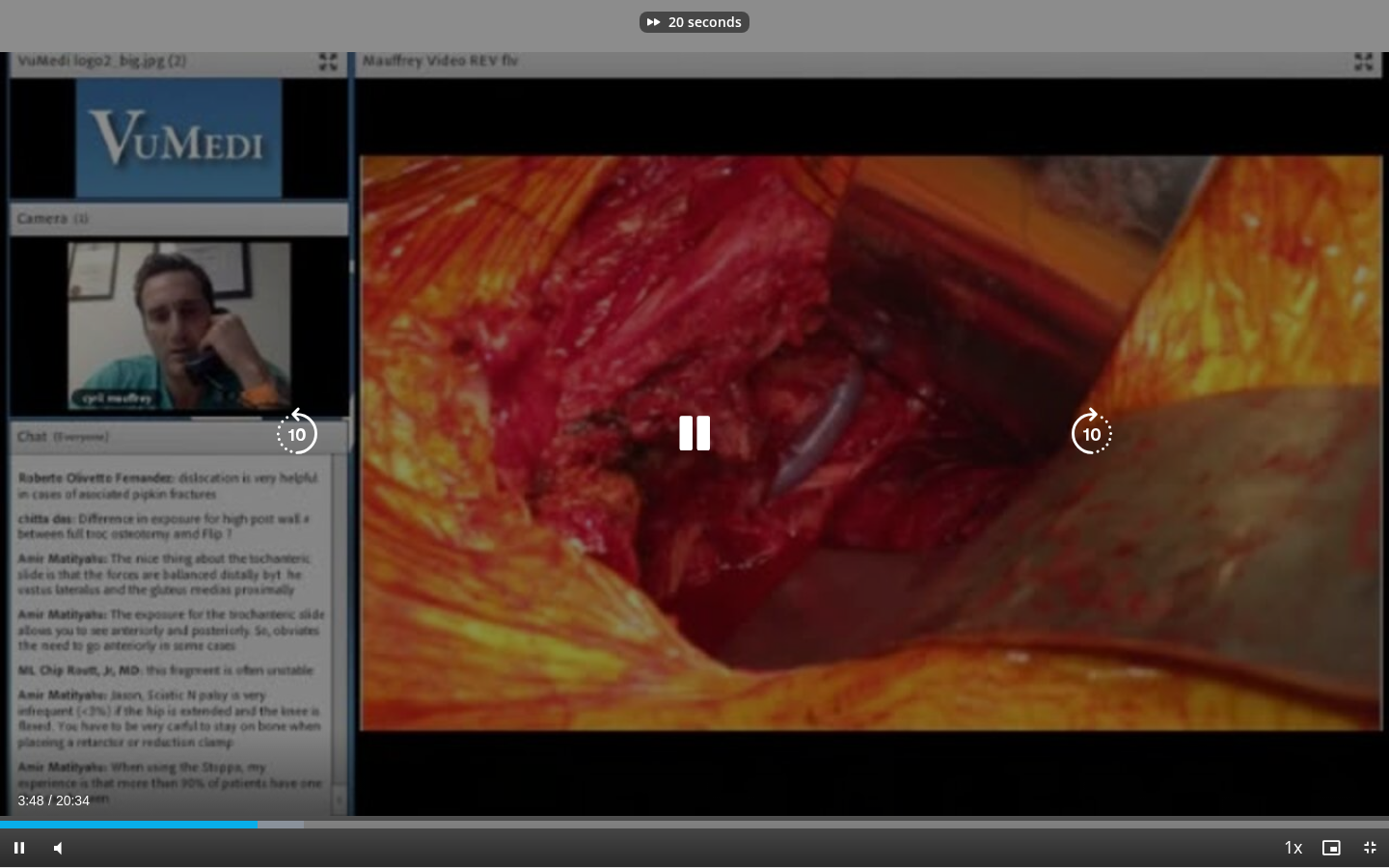 click at bounding box center (1092, 434) 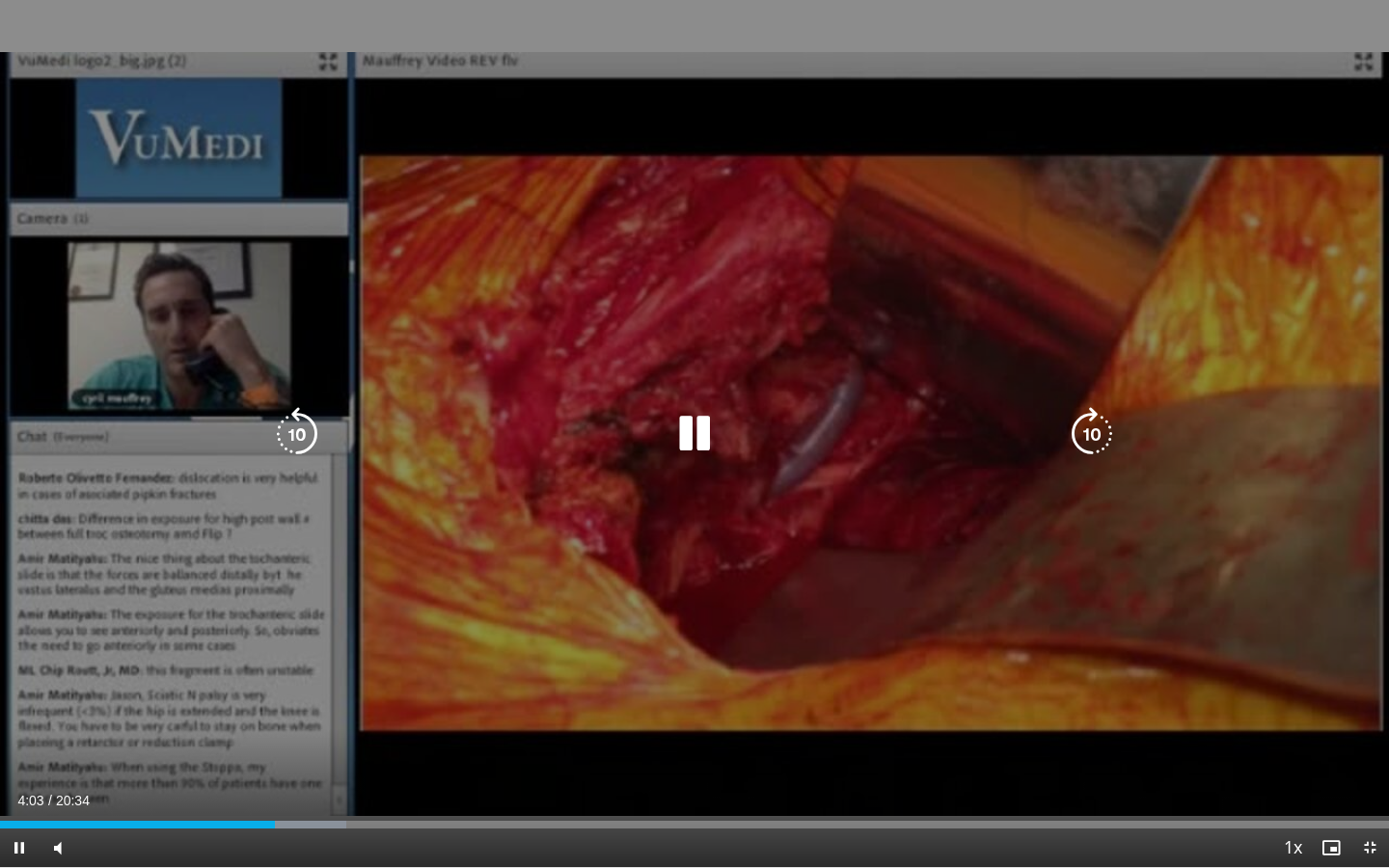 click at bounding box center [1092, 434] 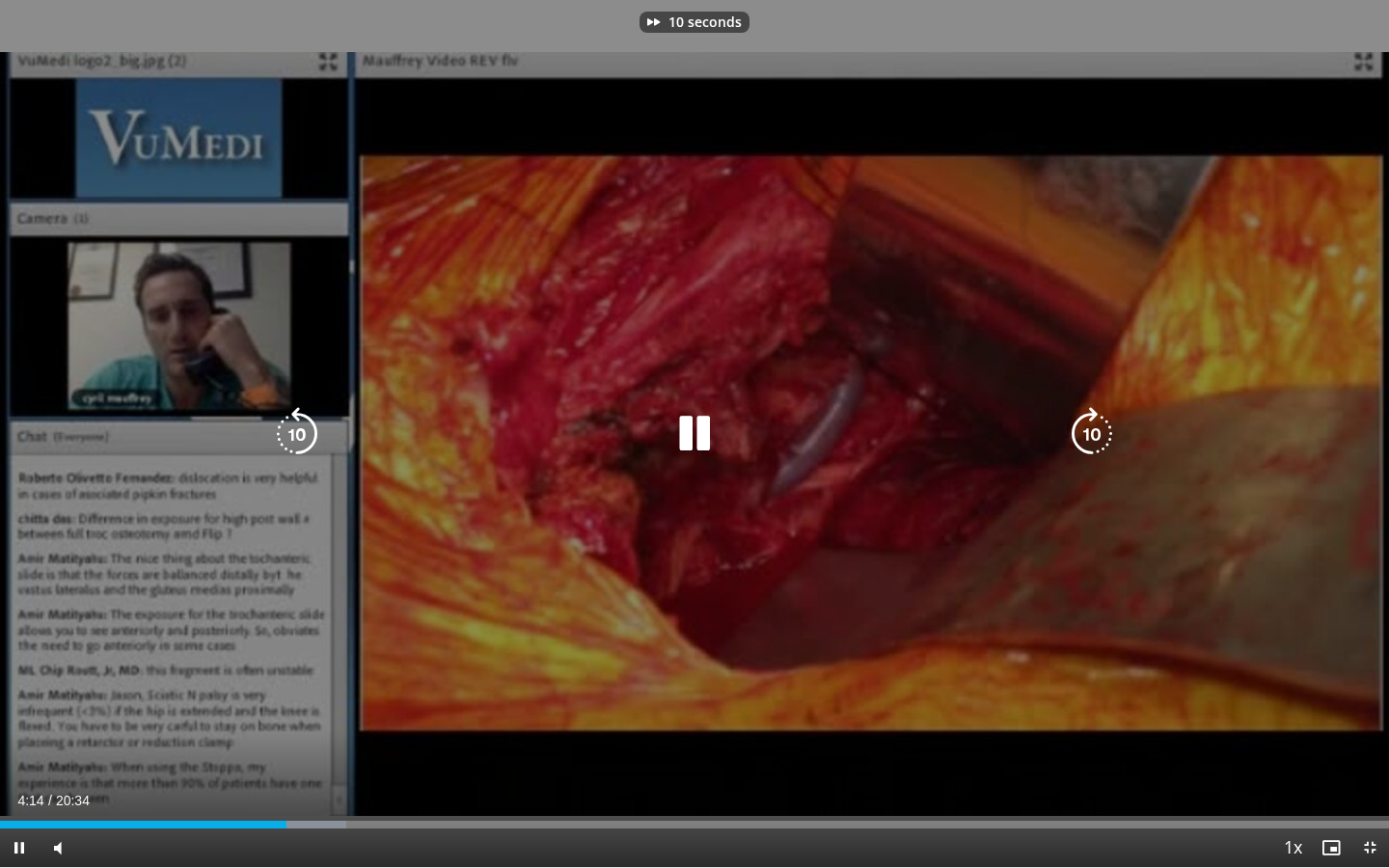 click at bounding box center (1092, 434) 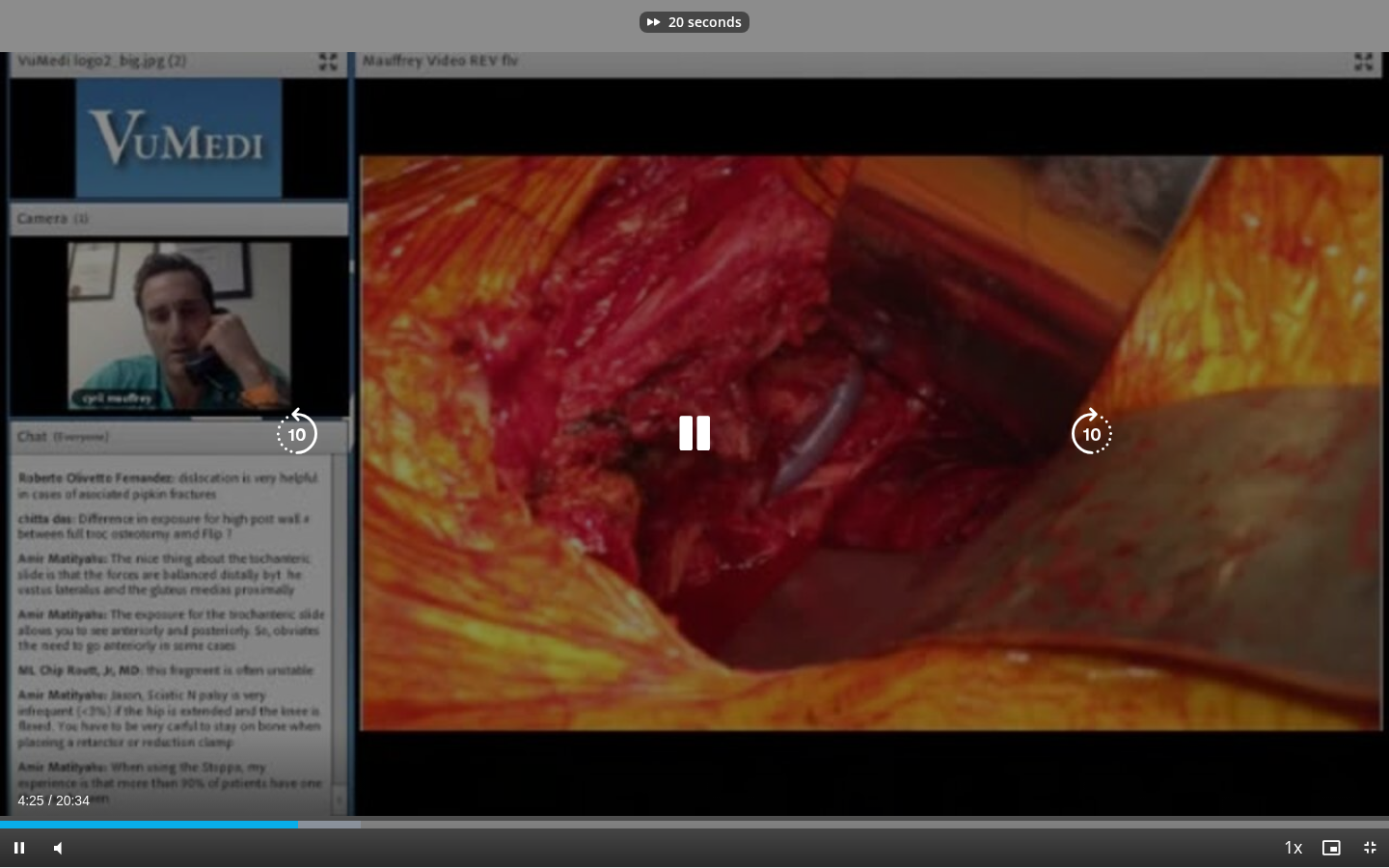 click at bounding box center (1092, 434) 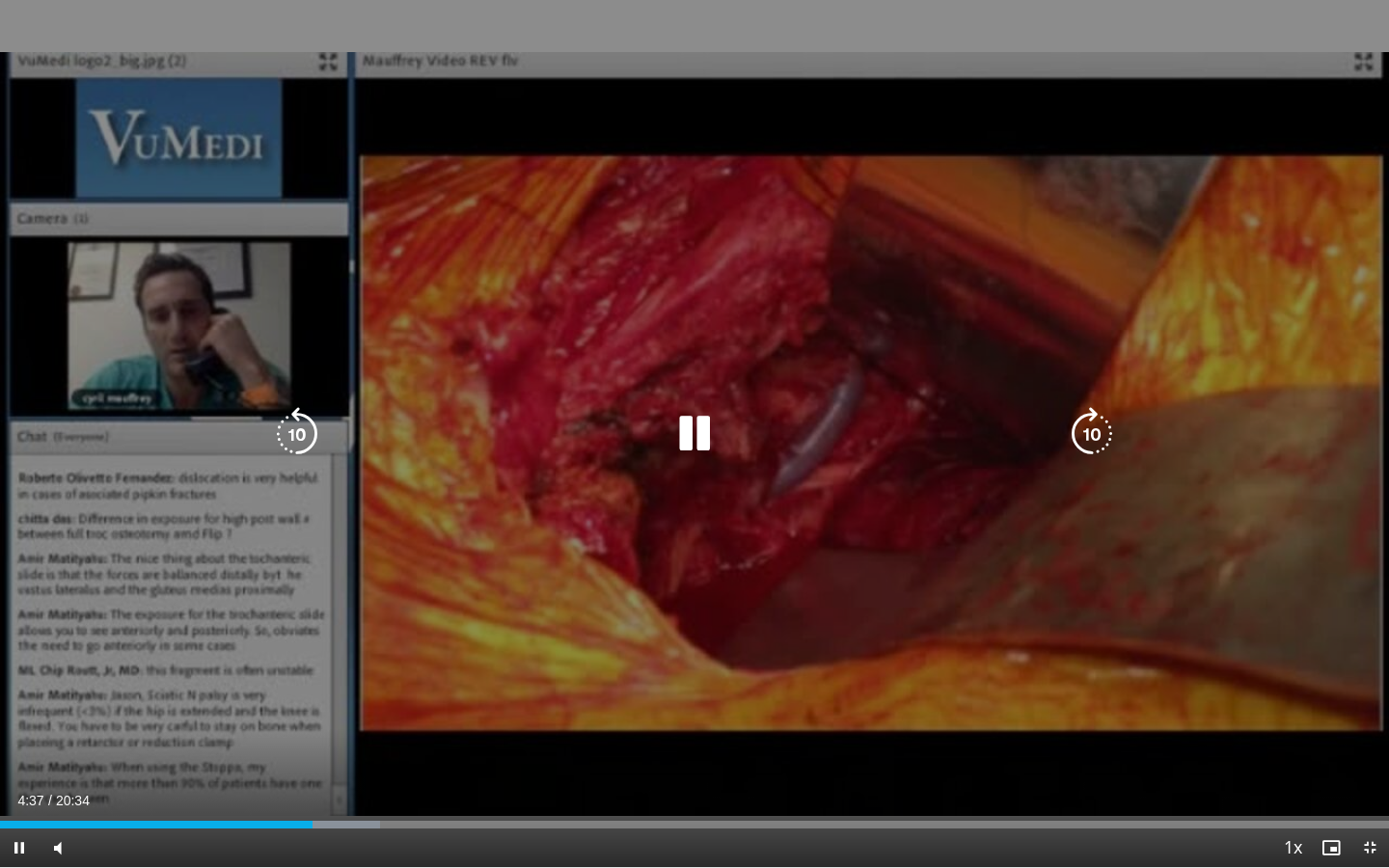 click at bounding box center [694, 434] 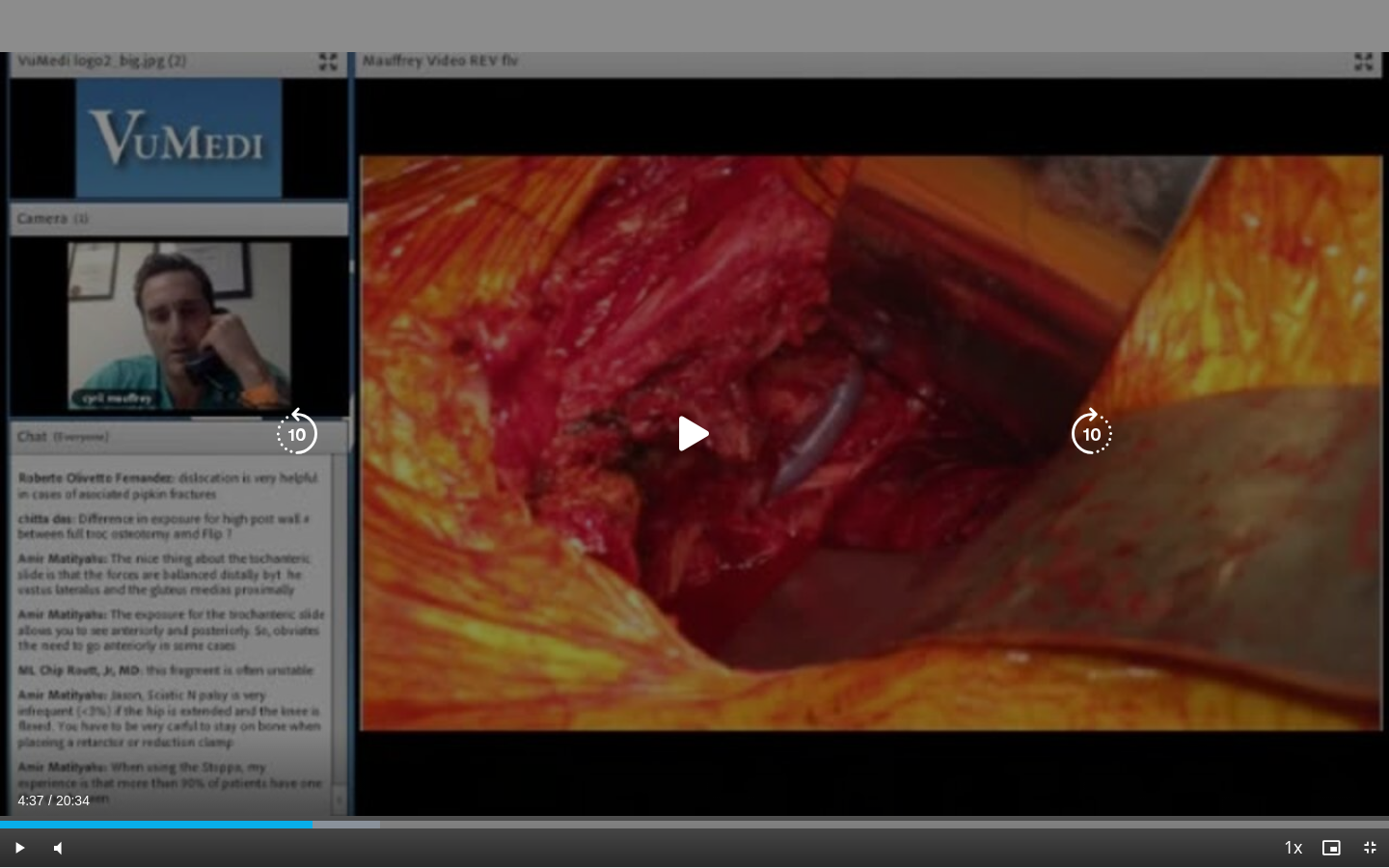 click at bounding box center (694, 434) 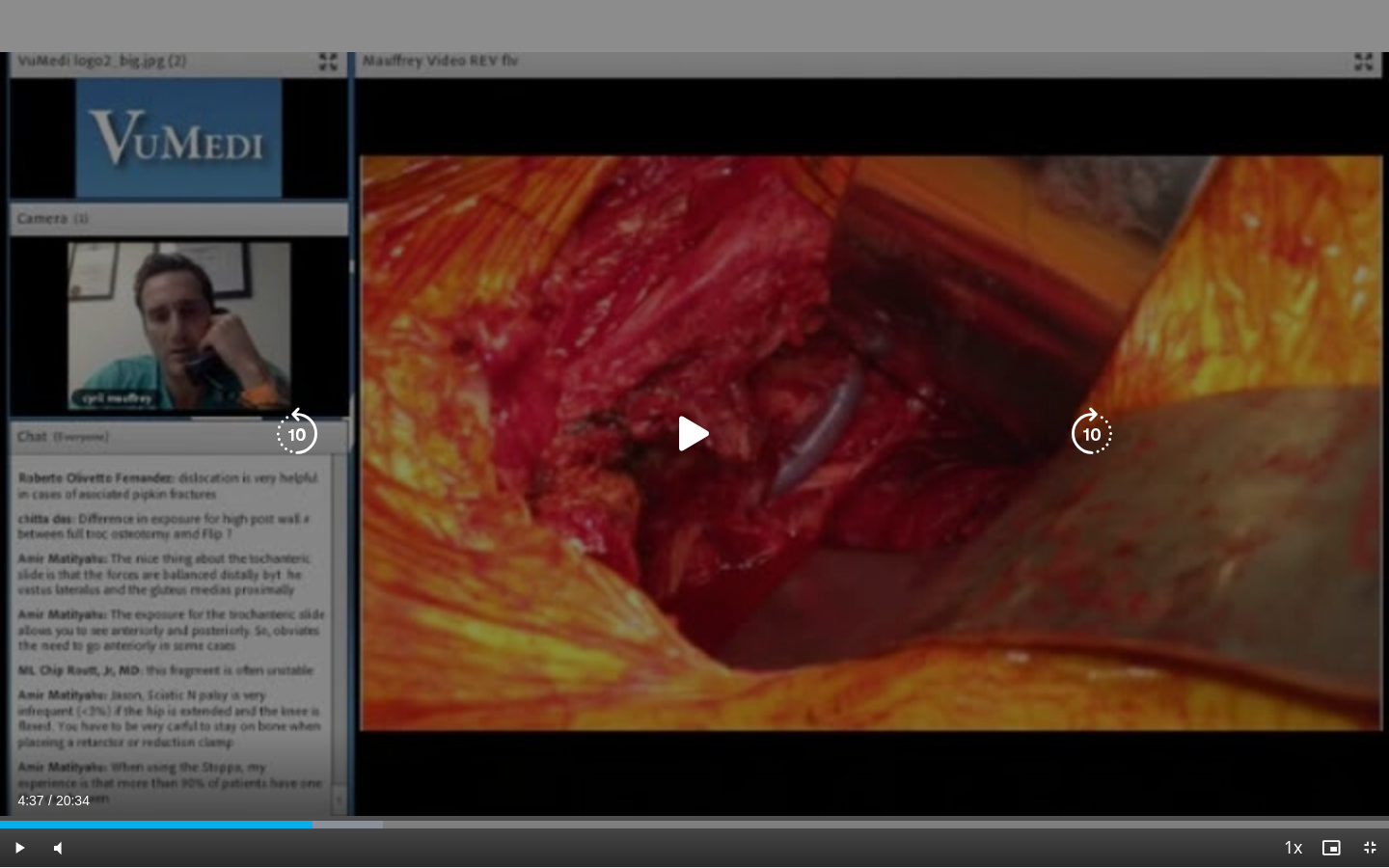 click at bounding box center [297, 434] 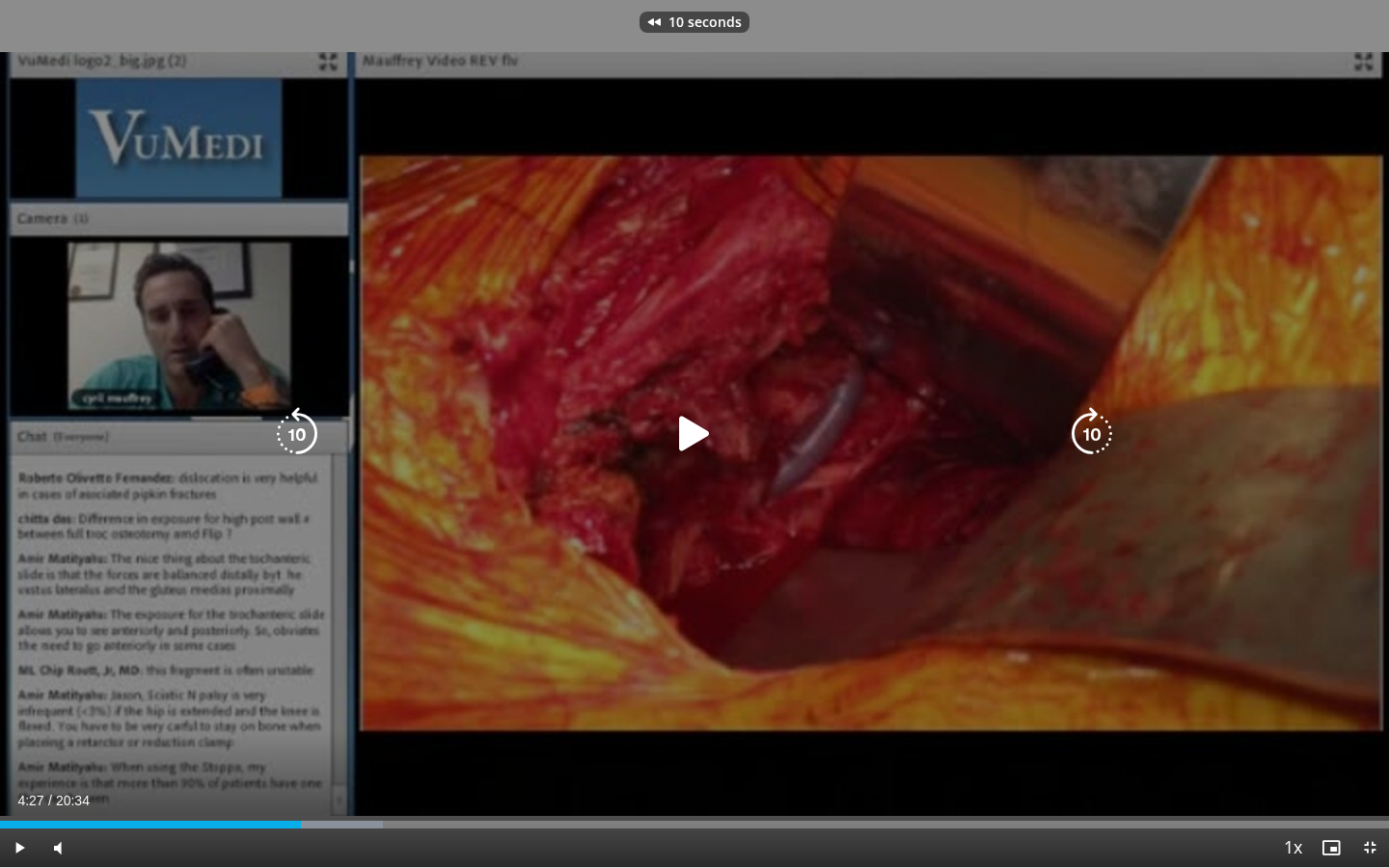 click at bounding box center [297, 434] 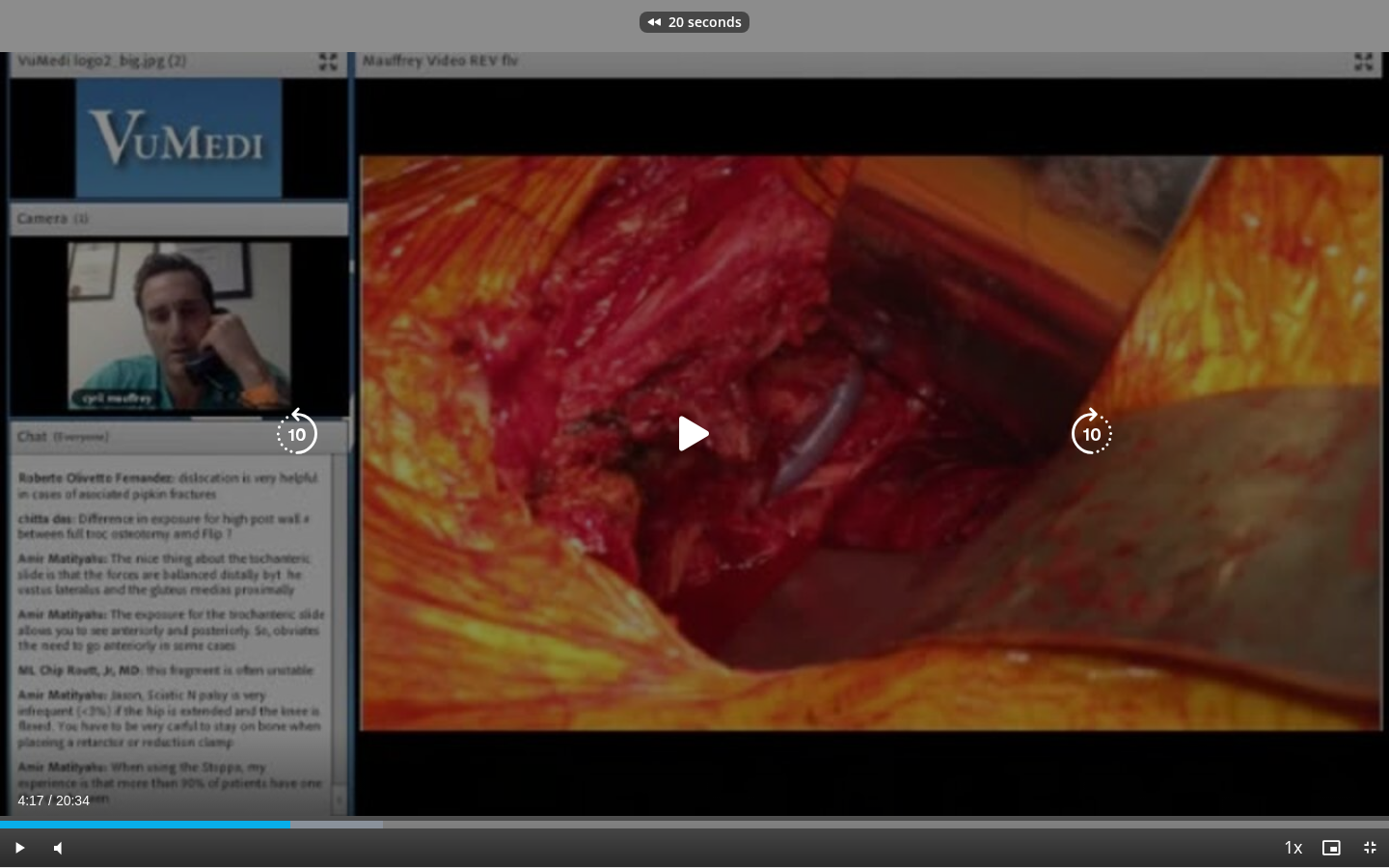 click at bounding box center (297, 434) 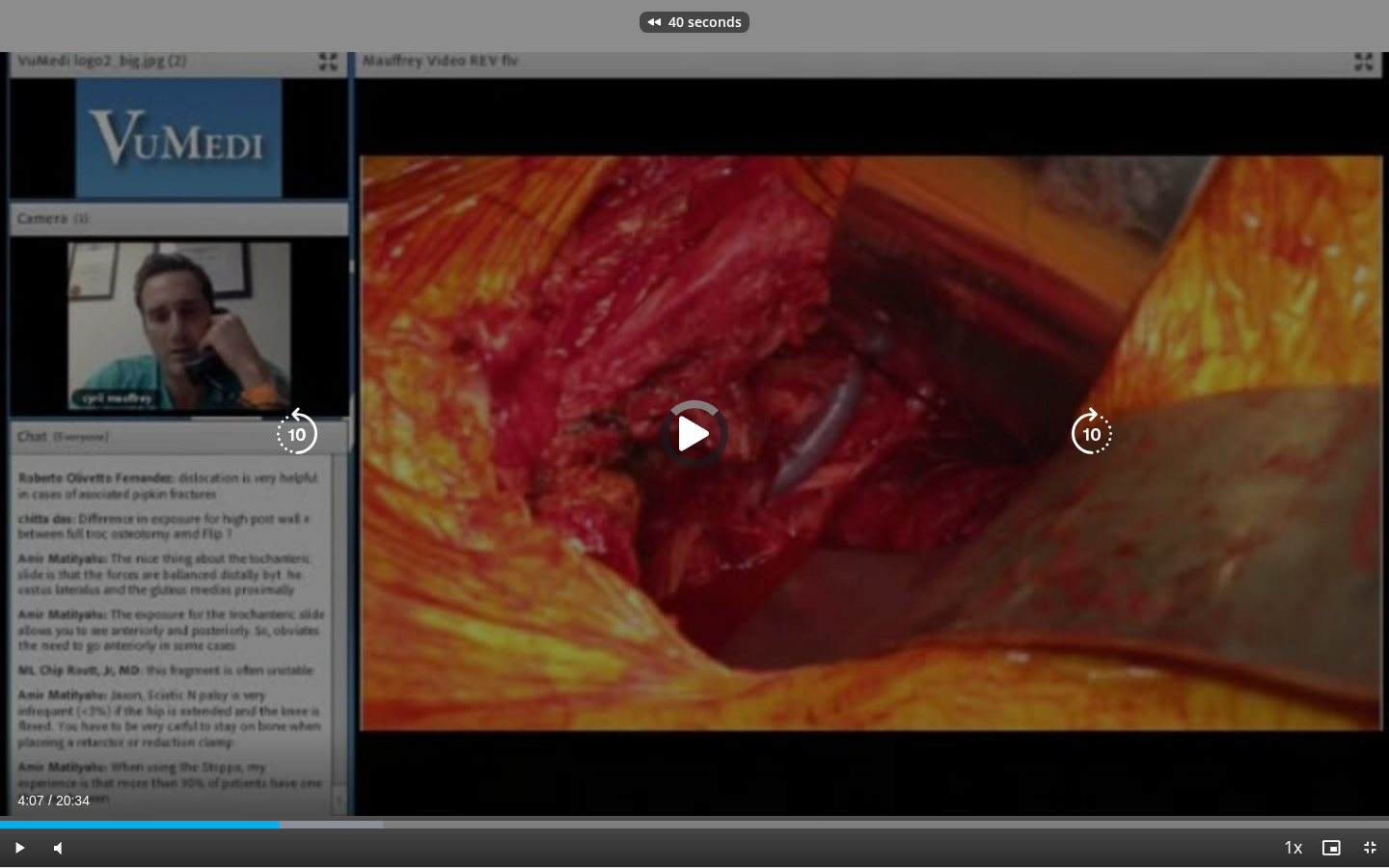 click at bounding box center (297, 434) 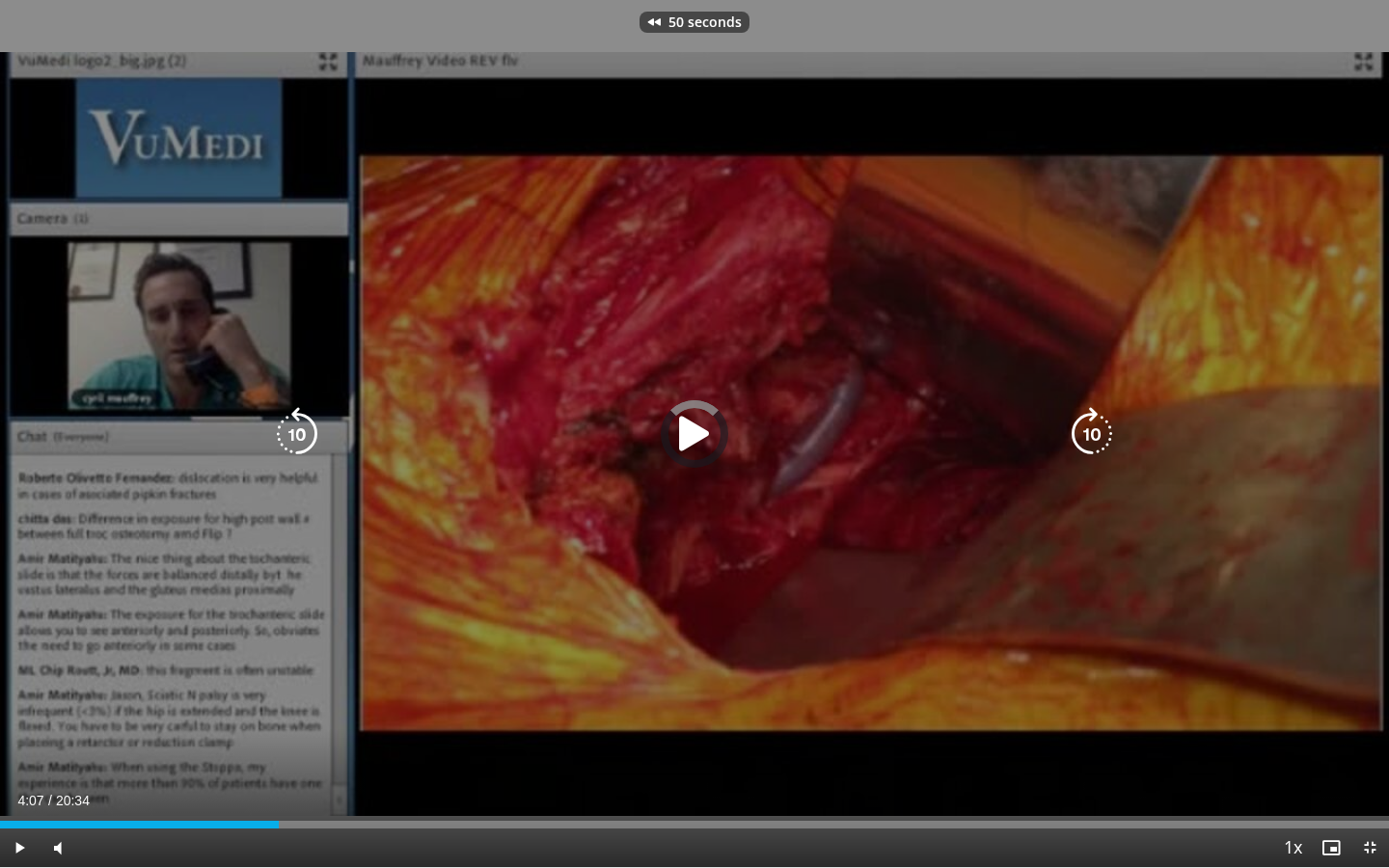 click at bounding box center (297, 434) 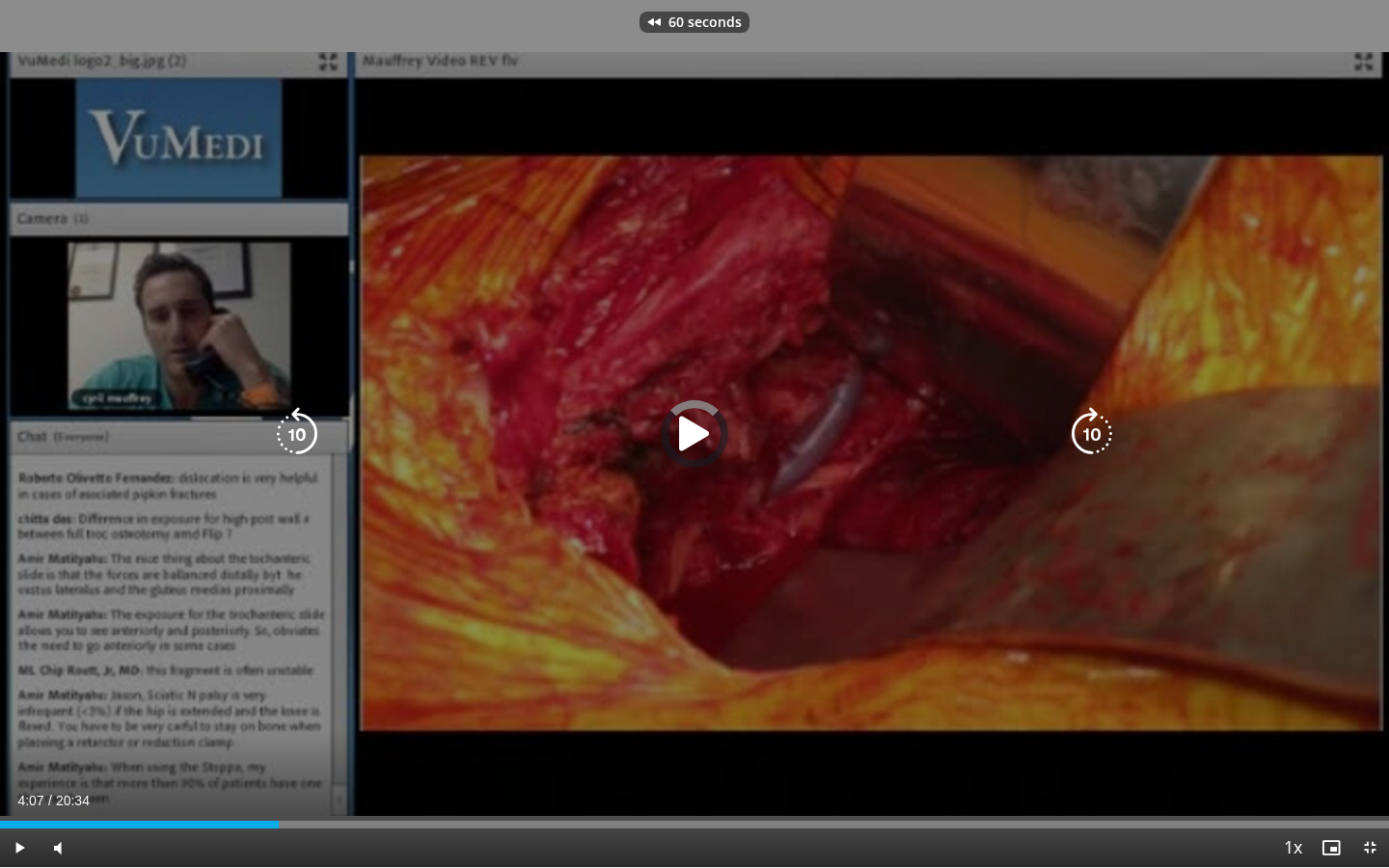 click at bounding box center [297, 434] 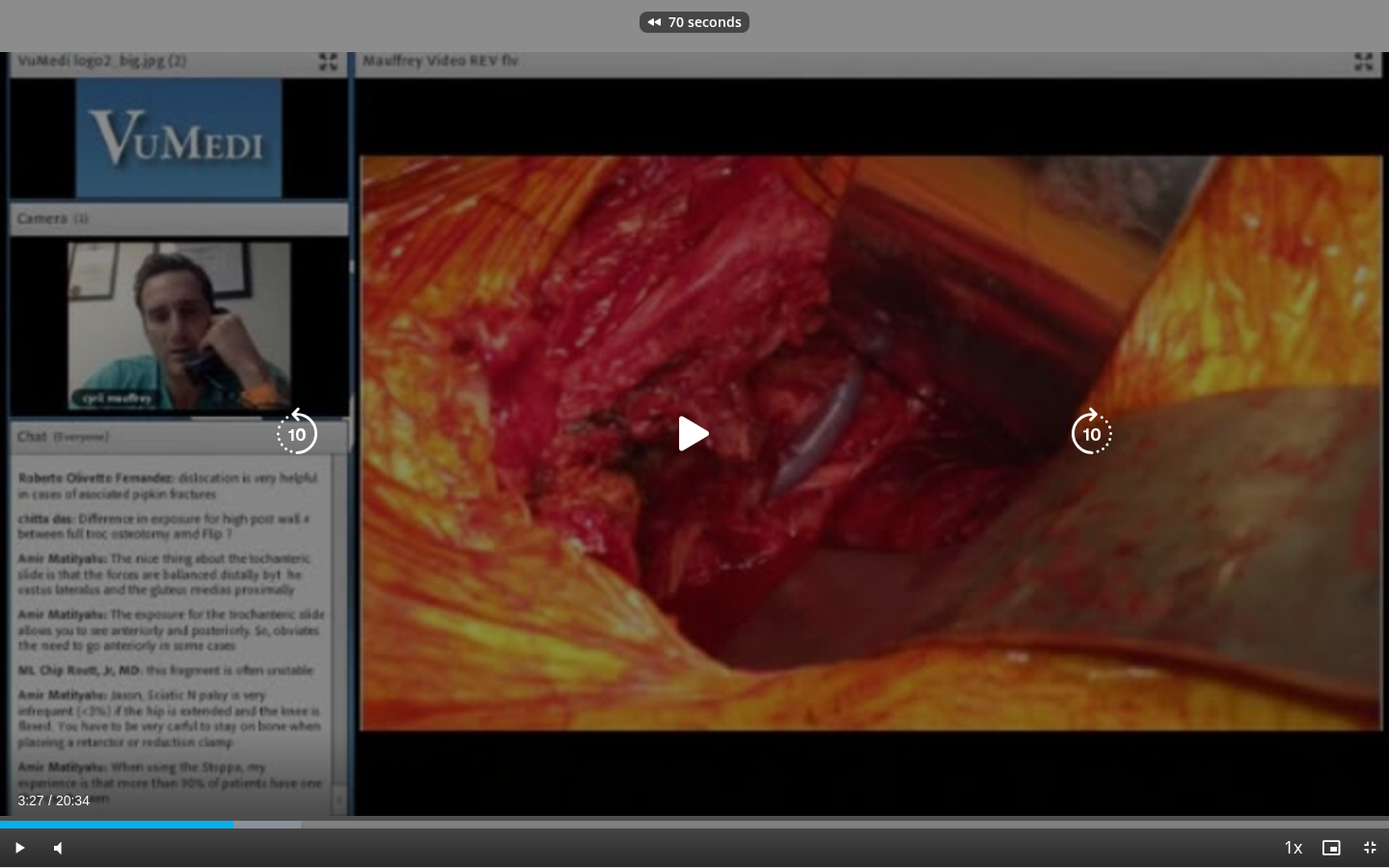 click at bounding box center [694, 434] 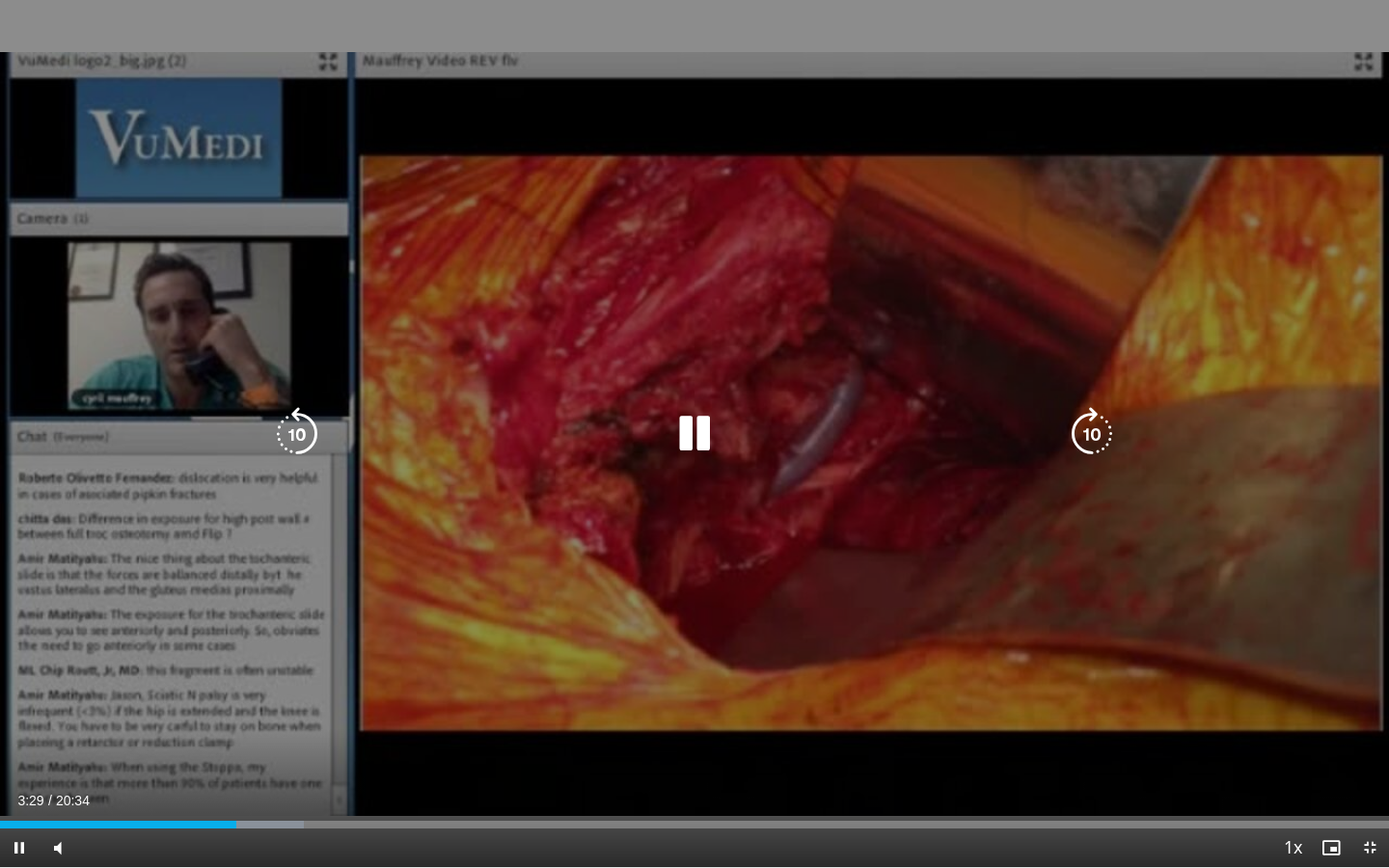click at bounding box center (297, 434) 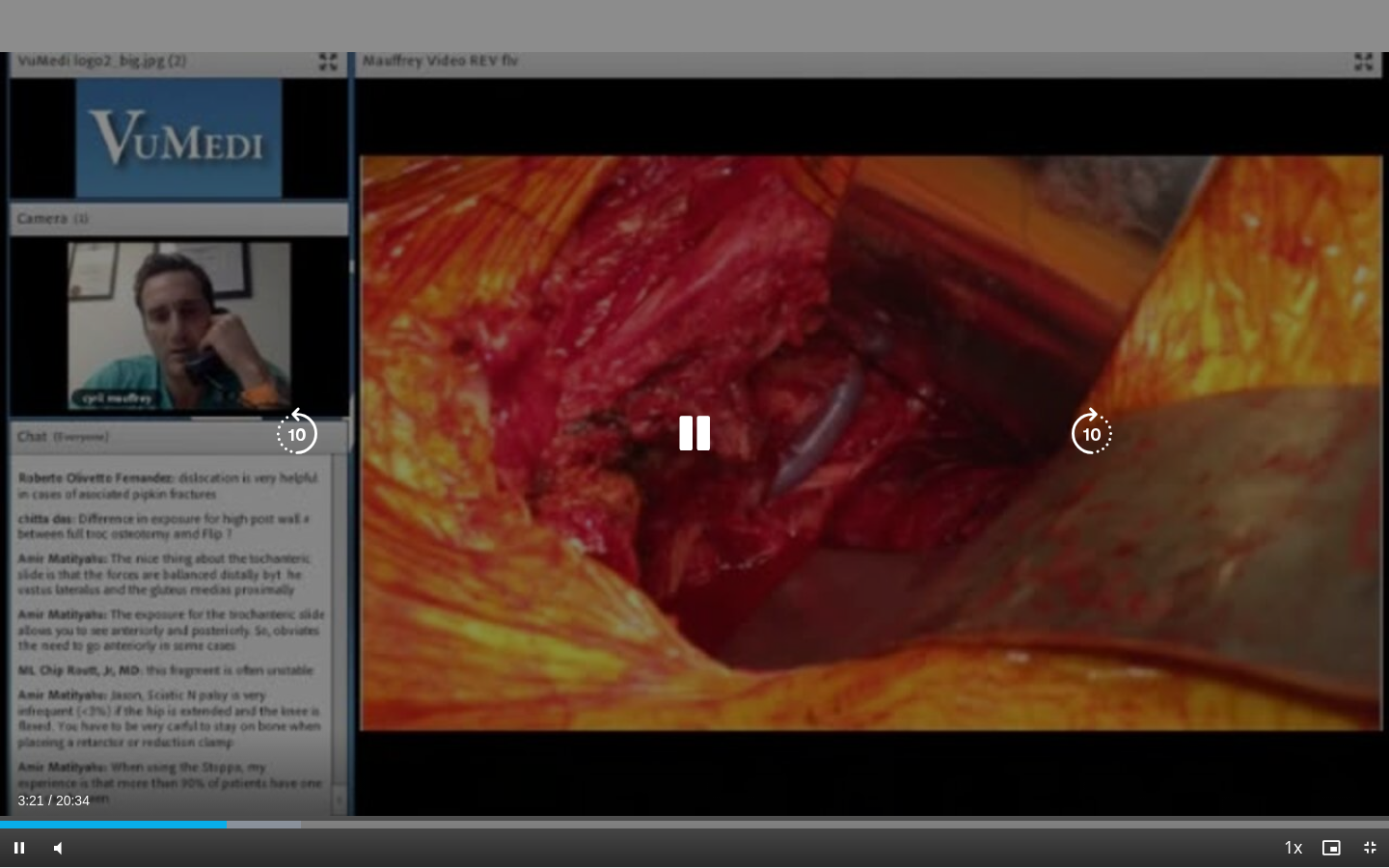 click at bounding box center [297, 434] 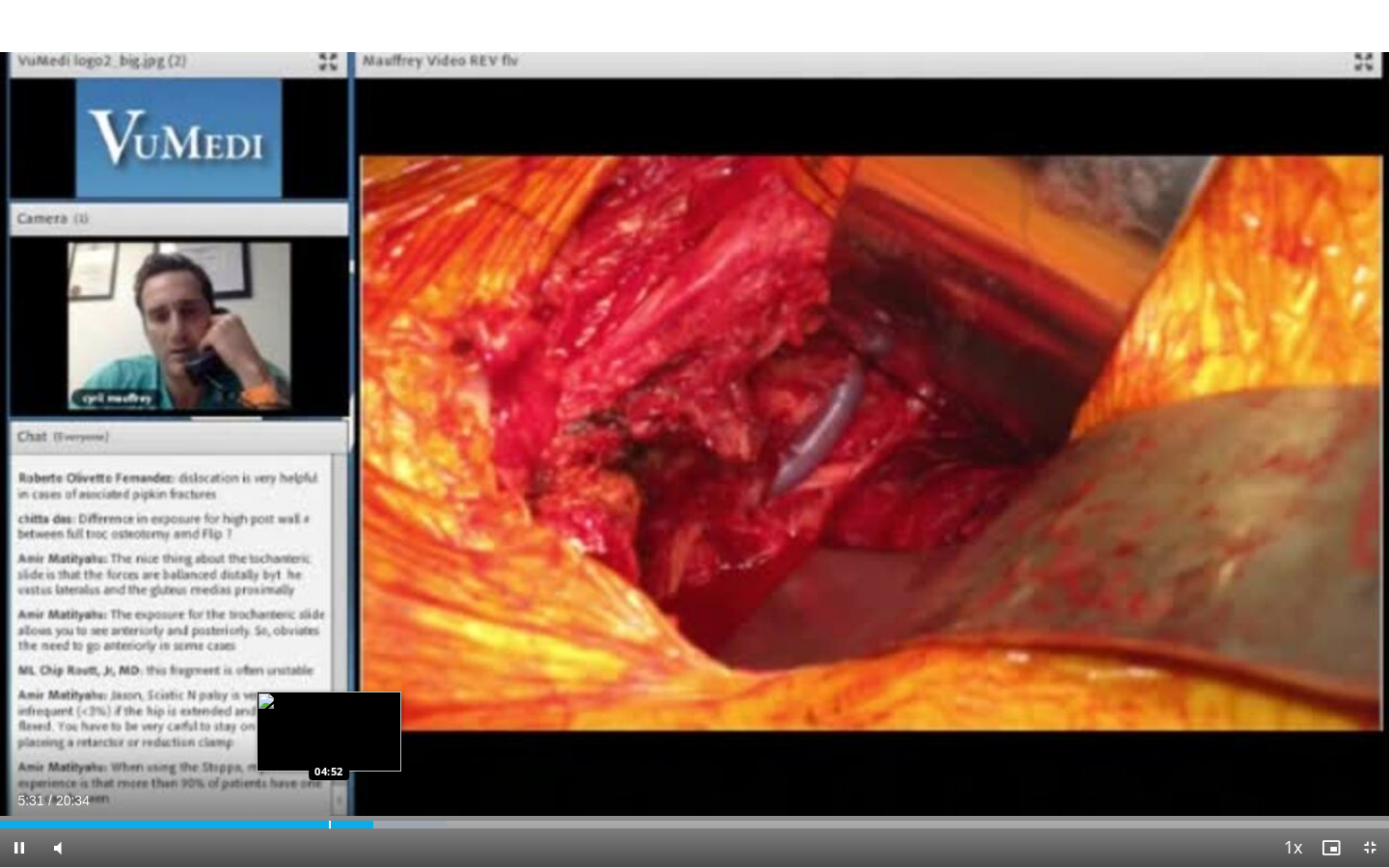 click at bounding box center (330, 825) 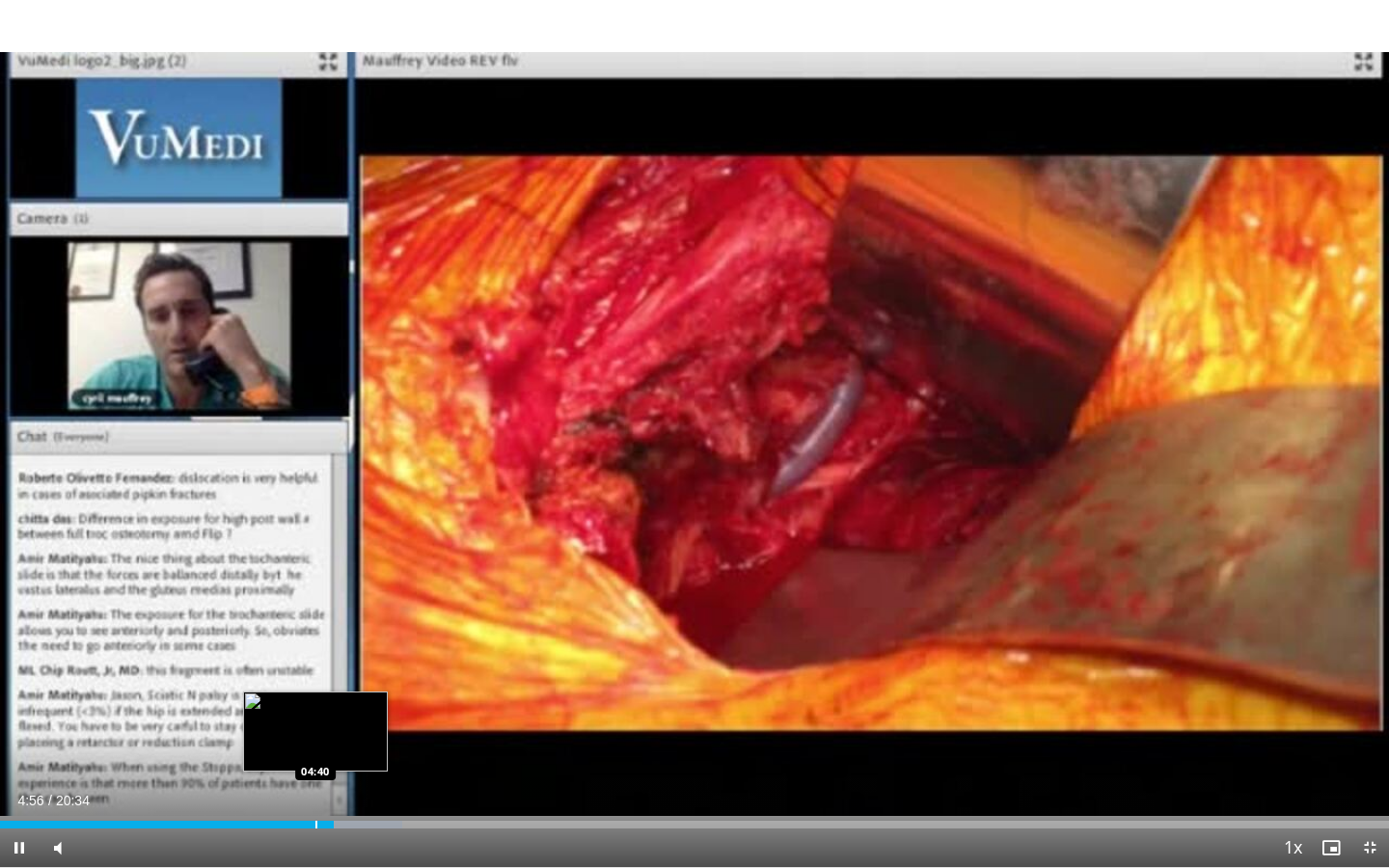 click at bounding box center (316, 825) 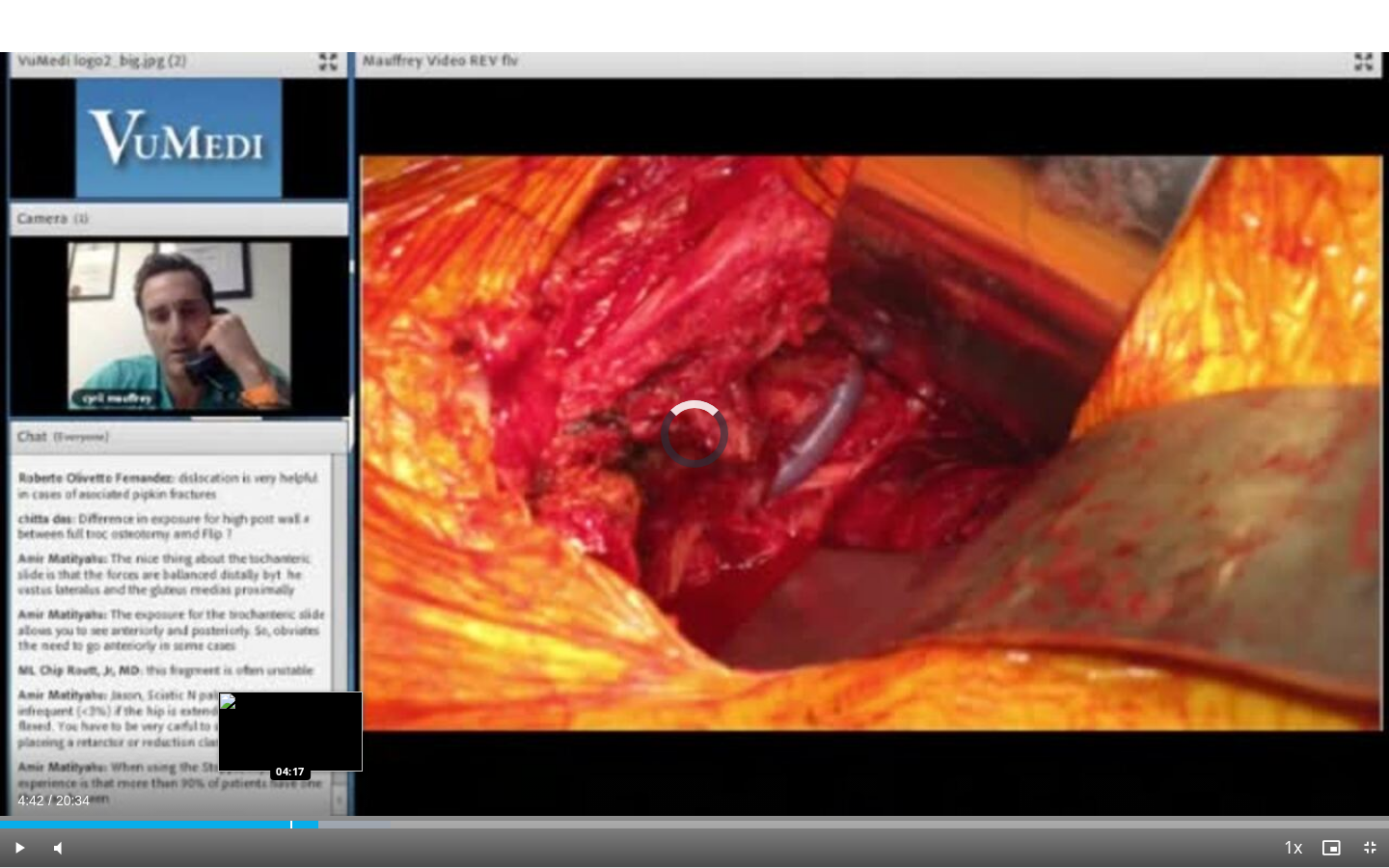 click on "Loaded :  28.13% 04:42 04:17" at bounding box center [694, 819] 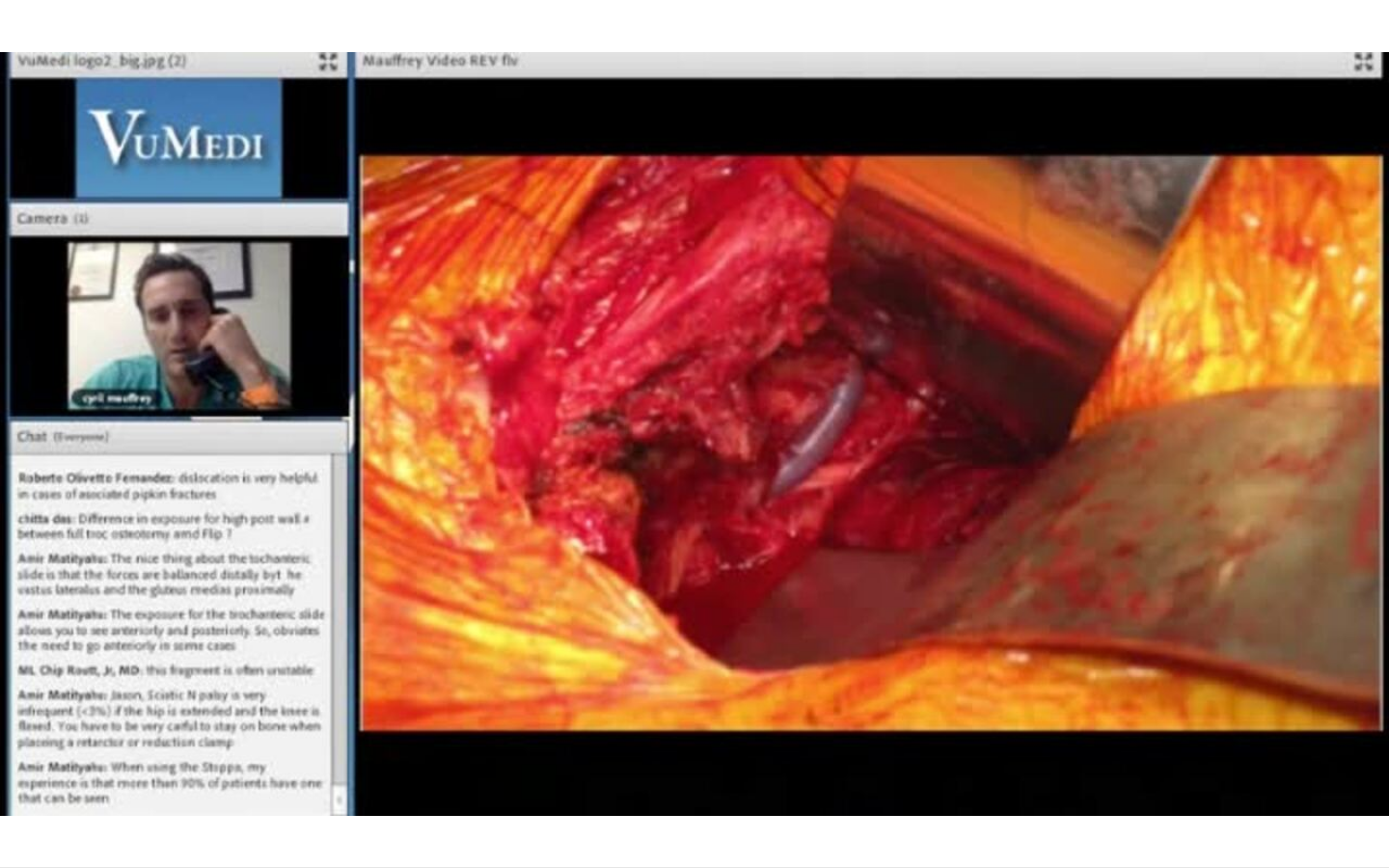 type 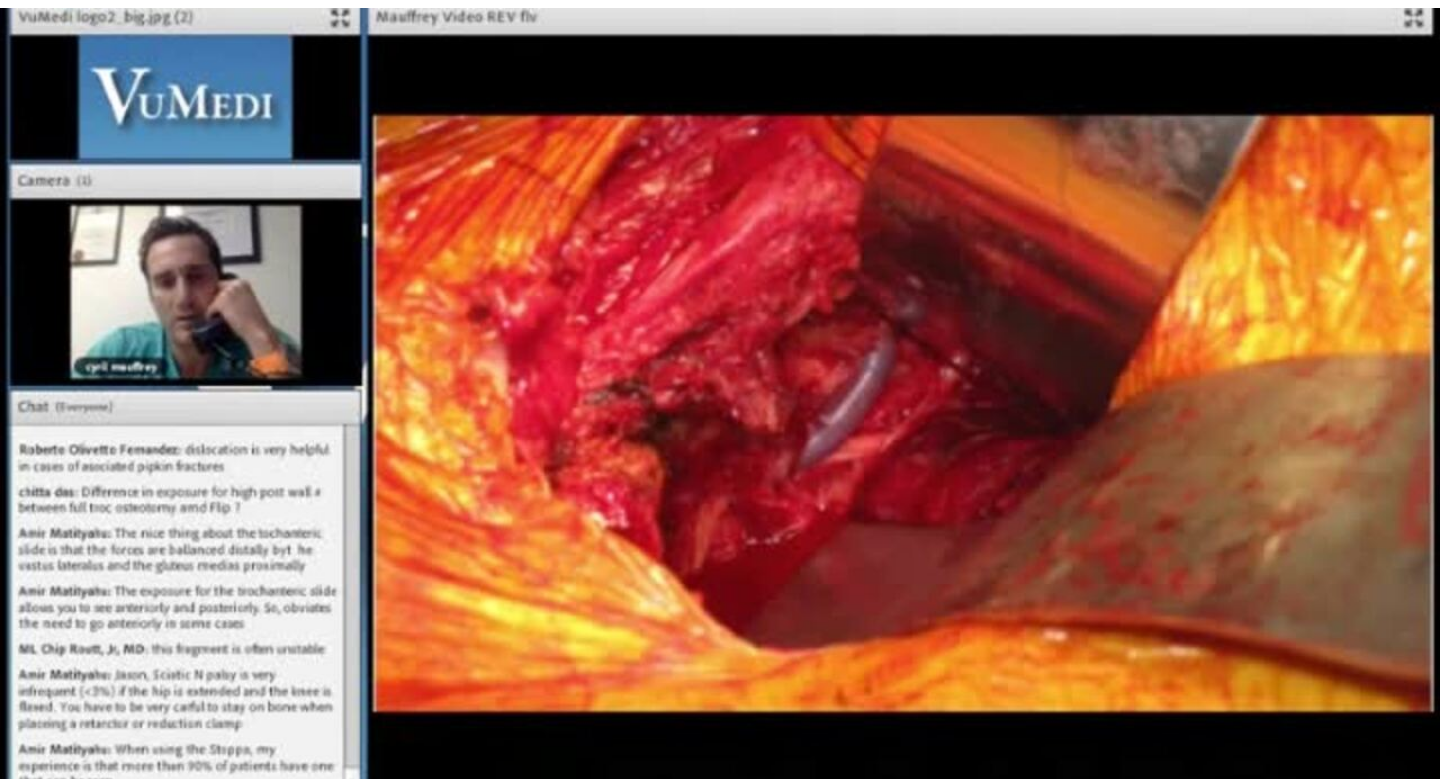 scroll, scrollTop: 107, scrollLeft: 0, axis: vertical 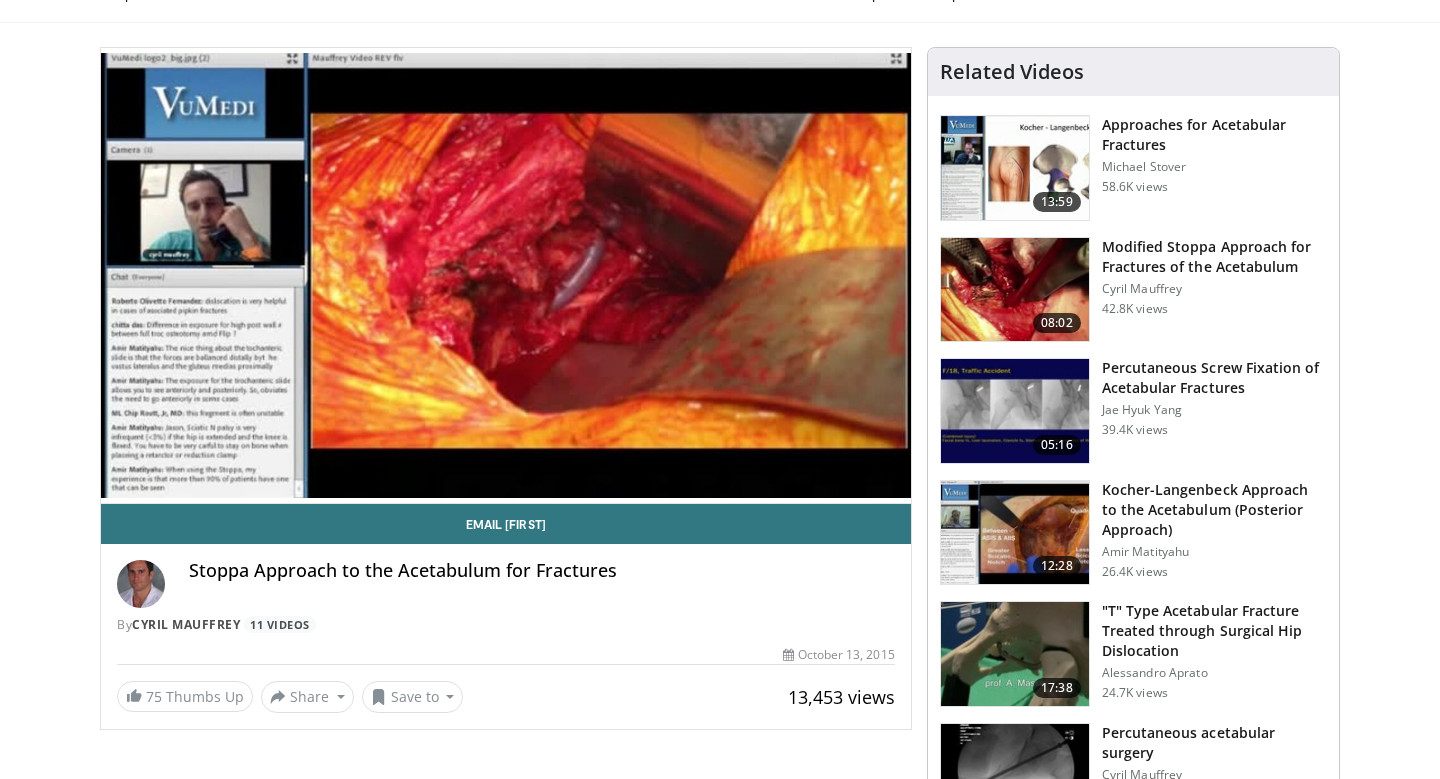click at bounding box center (1015, 168) 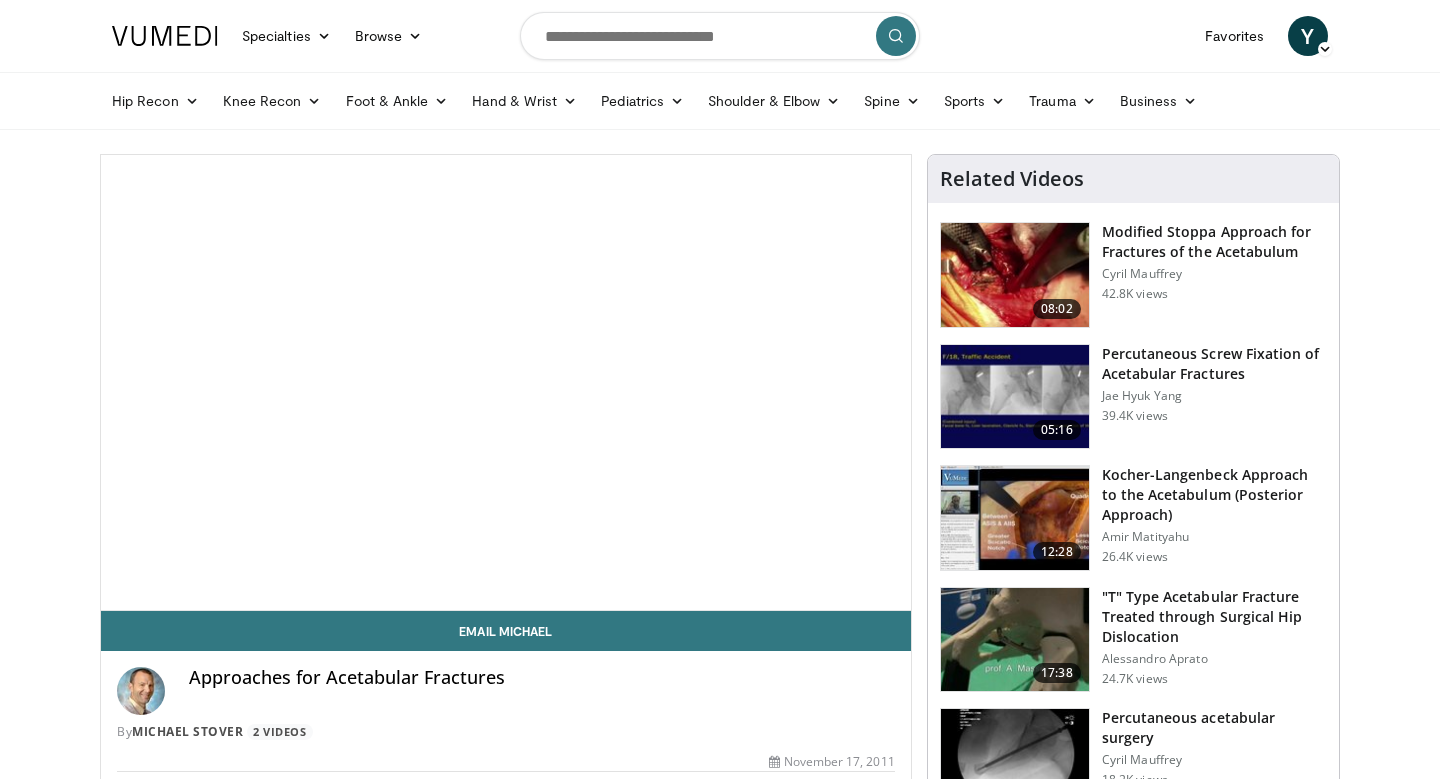scroll, scrollTop: 0, scrollLeft: 0, axis: both 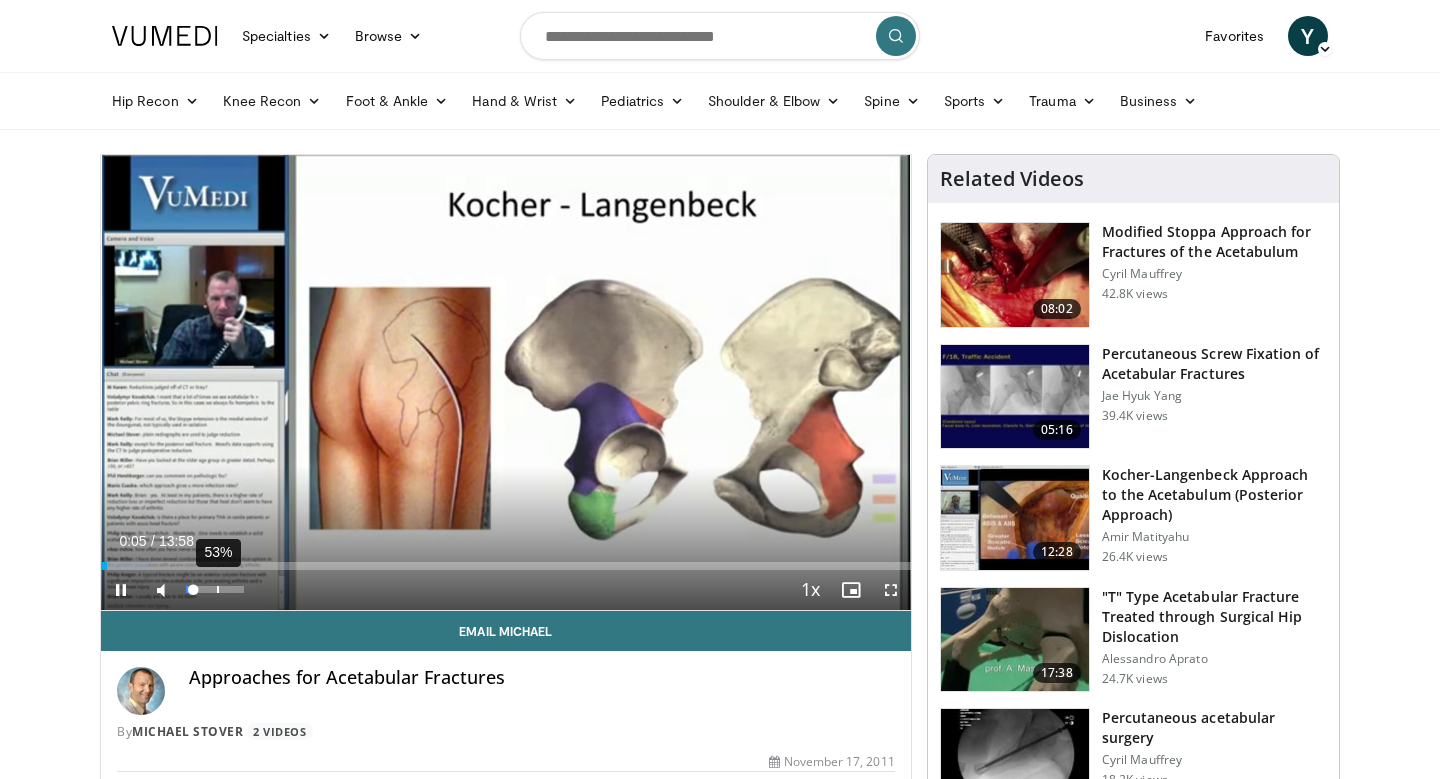click on "53%" at bounding box center [215, 590] 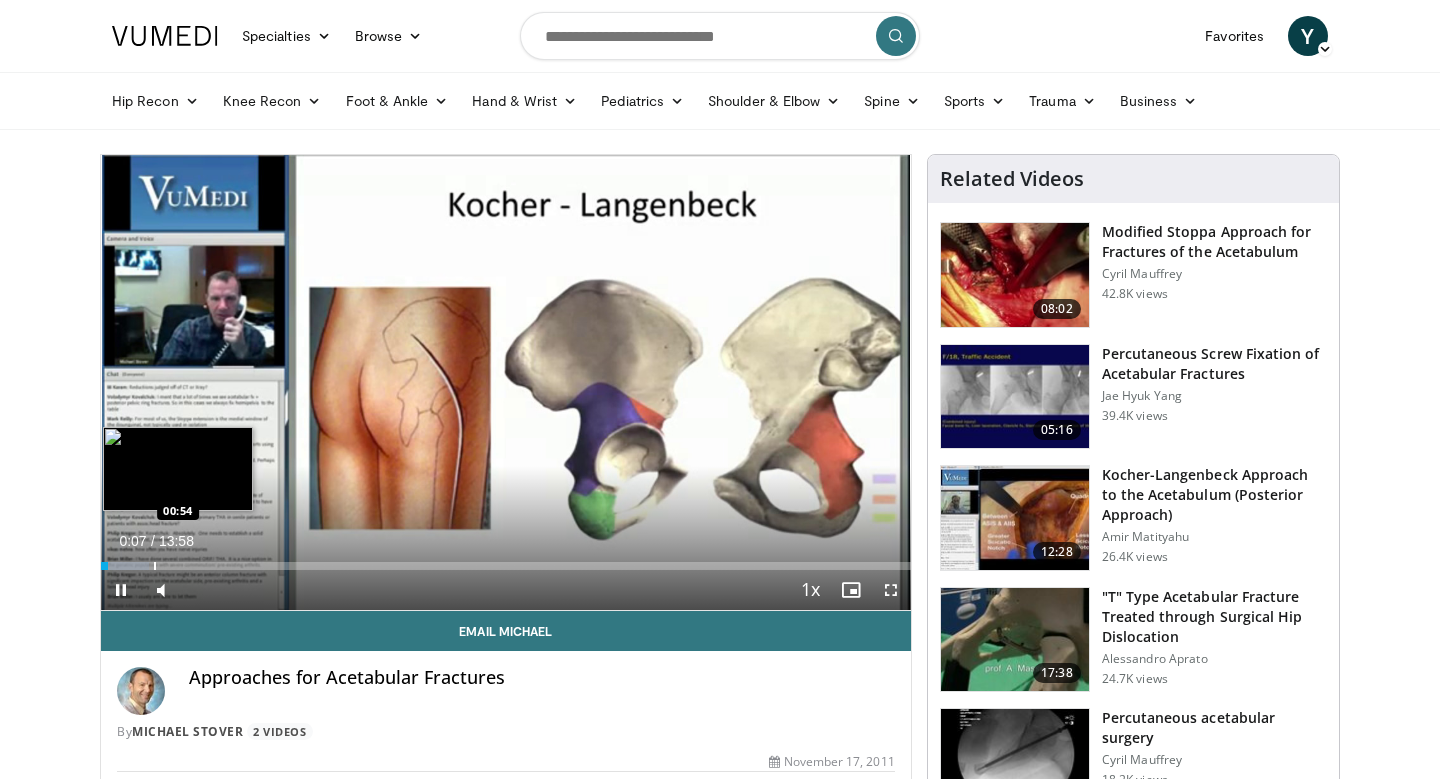 click on "Loaded :  5.95% 00:07 00:54" at bounding box center [506, 560] 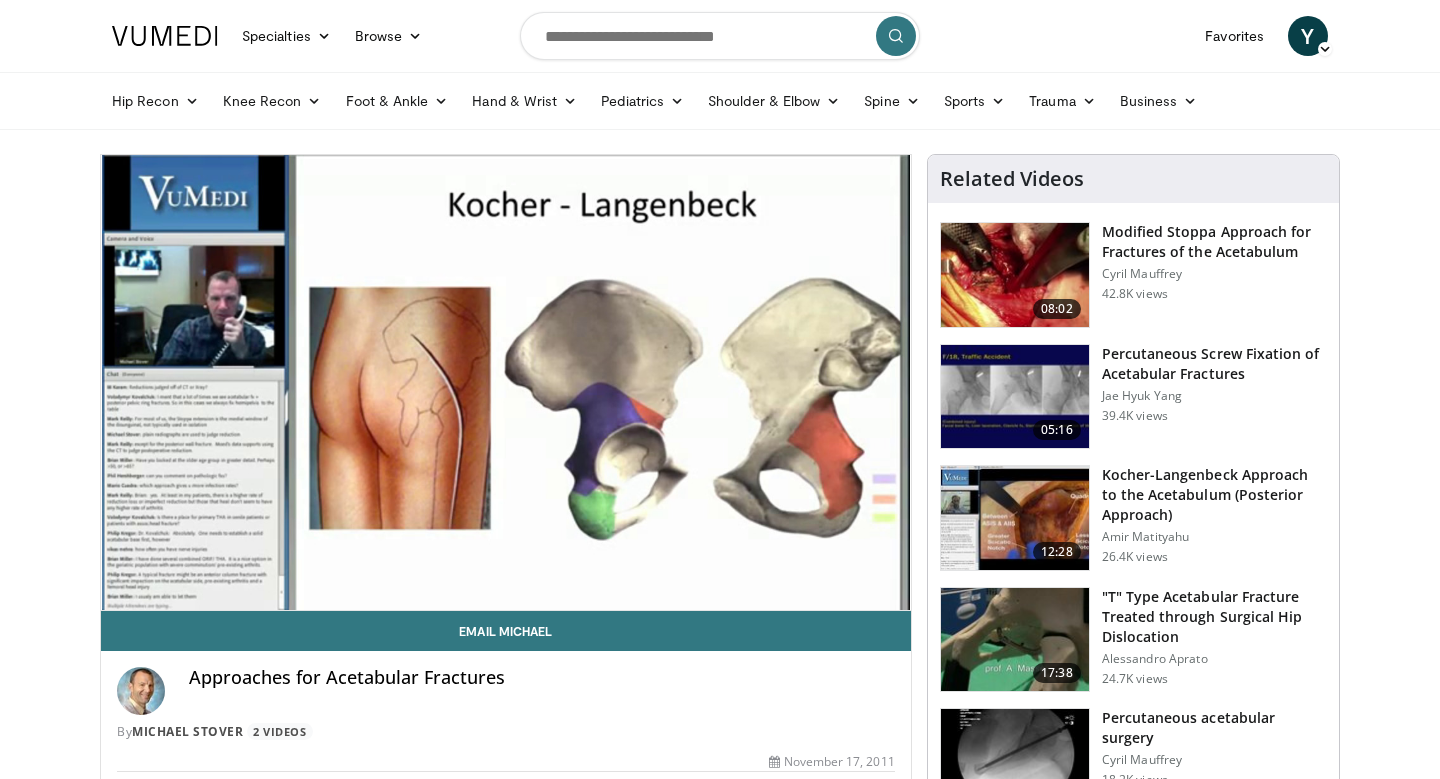 click at bounding box center (1015, 275) 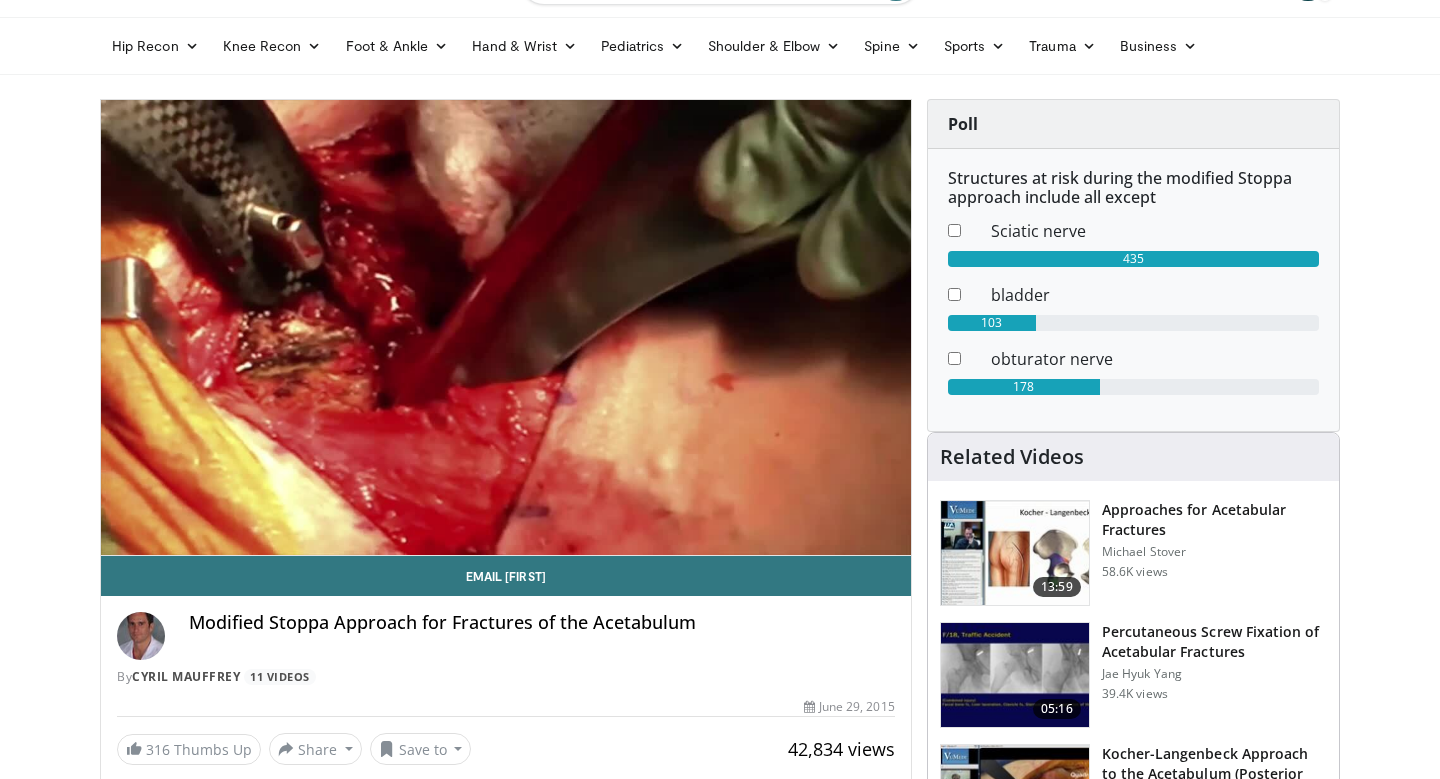 scroll, scrollTop: 0, scrollLeft: 0, axis: both 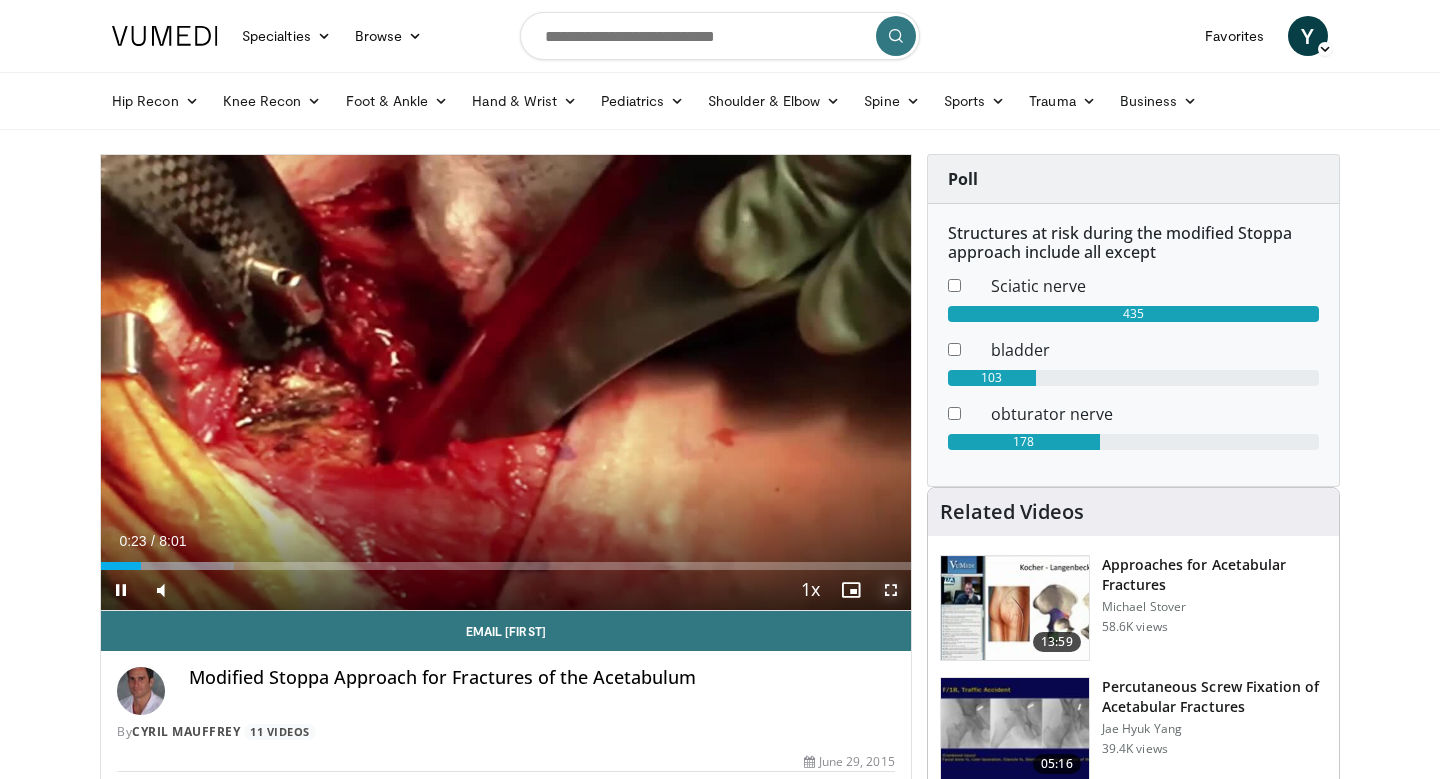 click at bounding box center [891, 590] 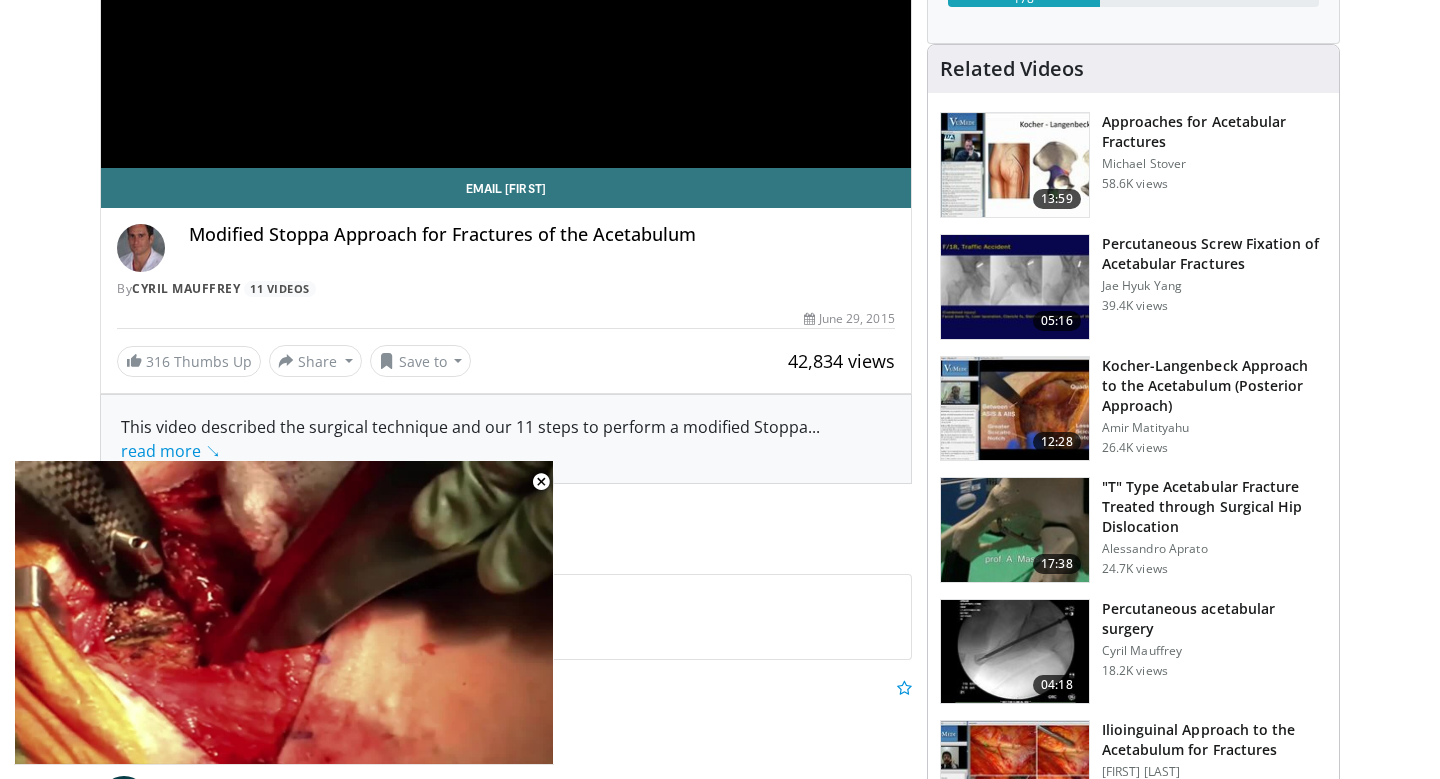 scroll, scrollTop: 0, scrollLeft: 0, axis: both 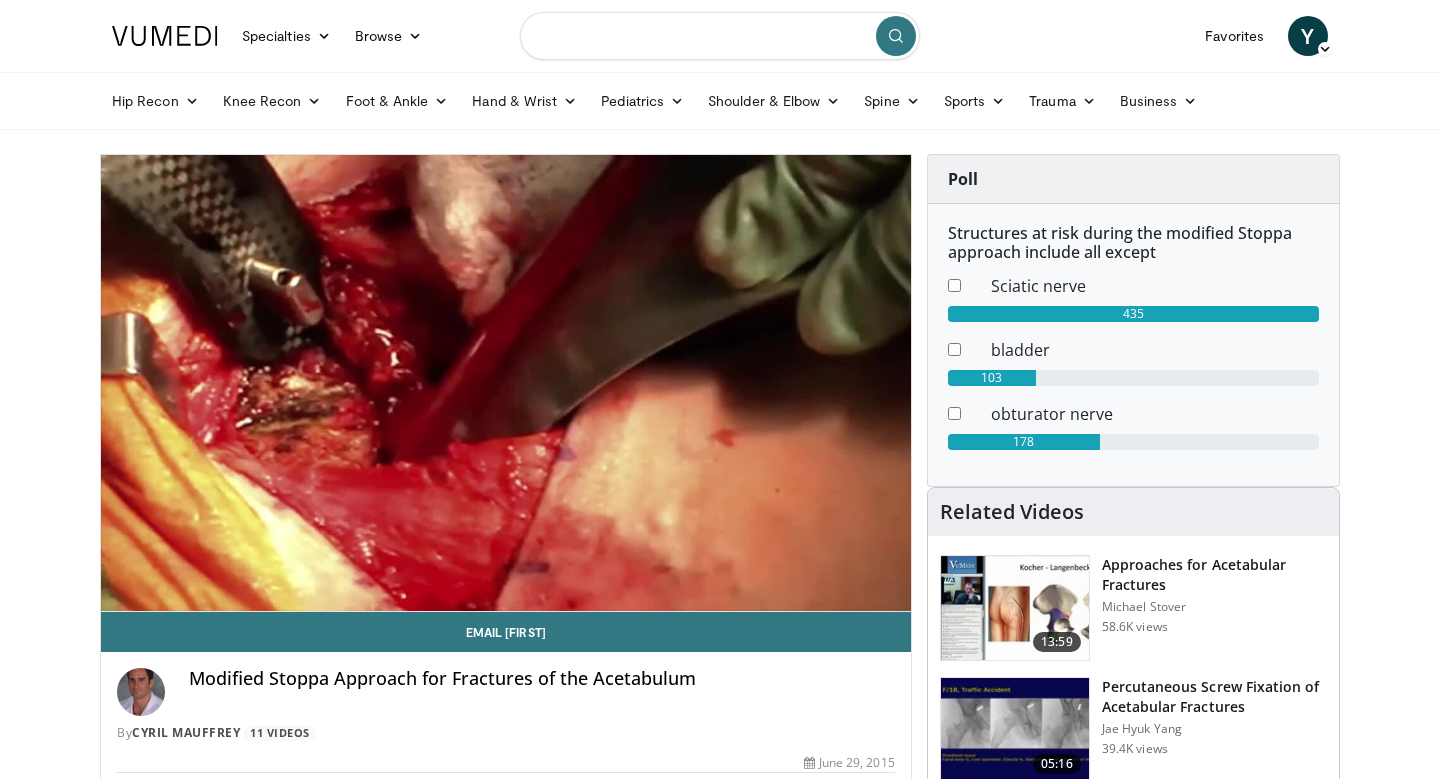 click at bounding box center [720, 36] 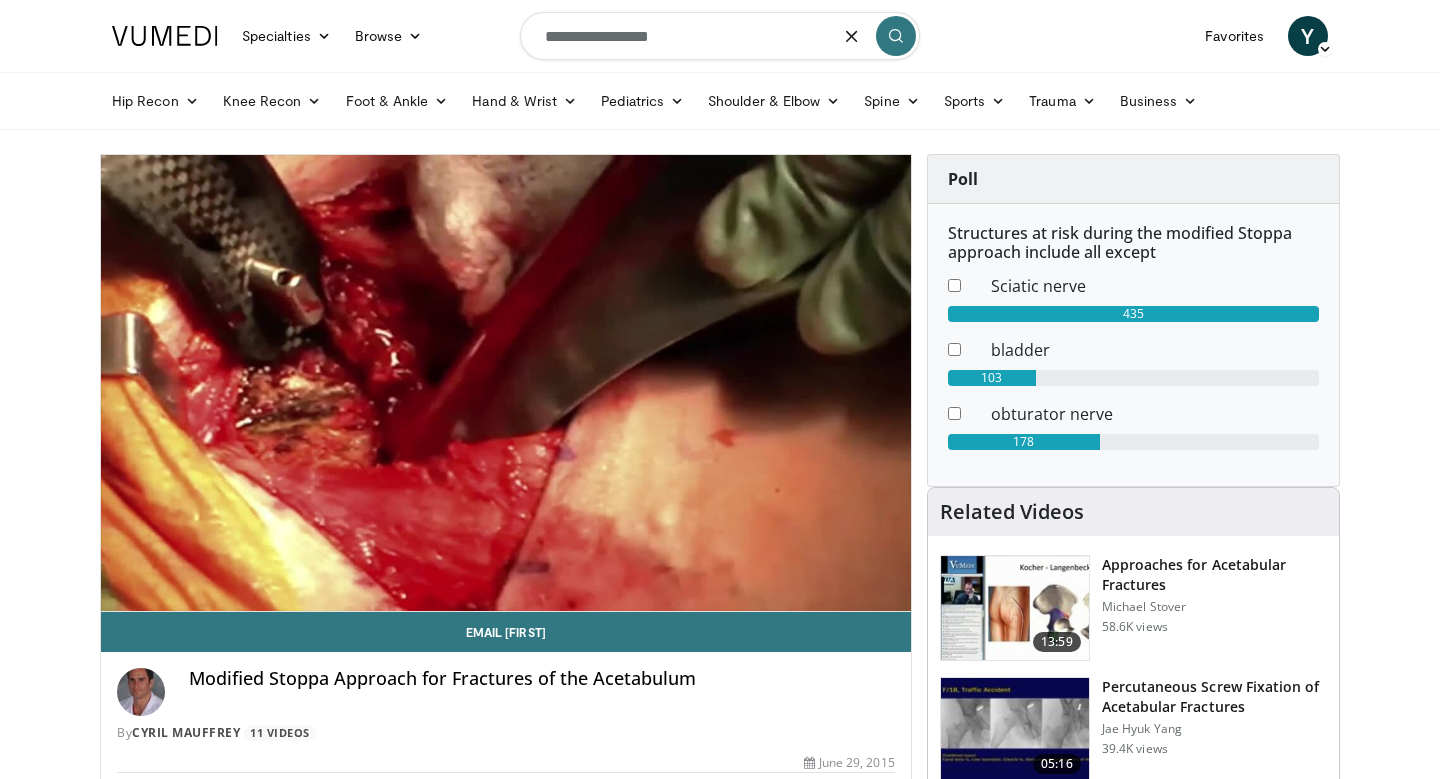 type on "**********" 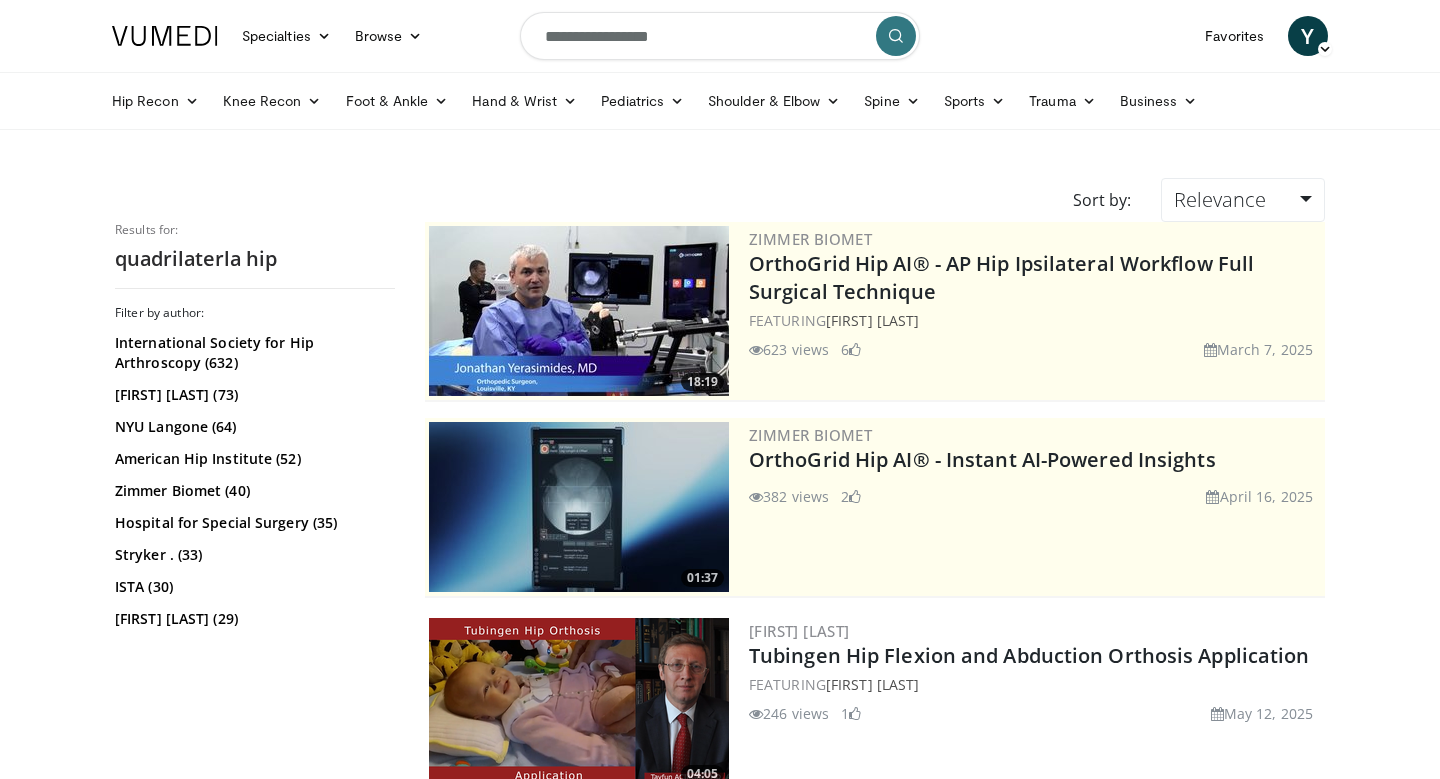 scroll, scrollTop: 0, scrollLeft: 0, axis: both 